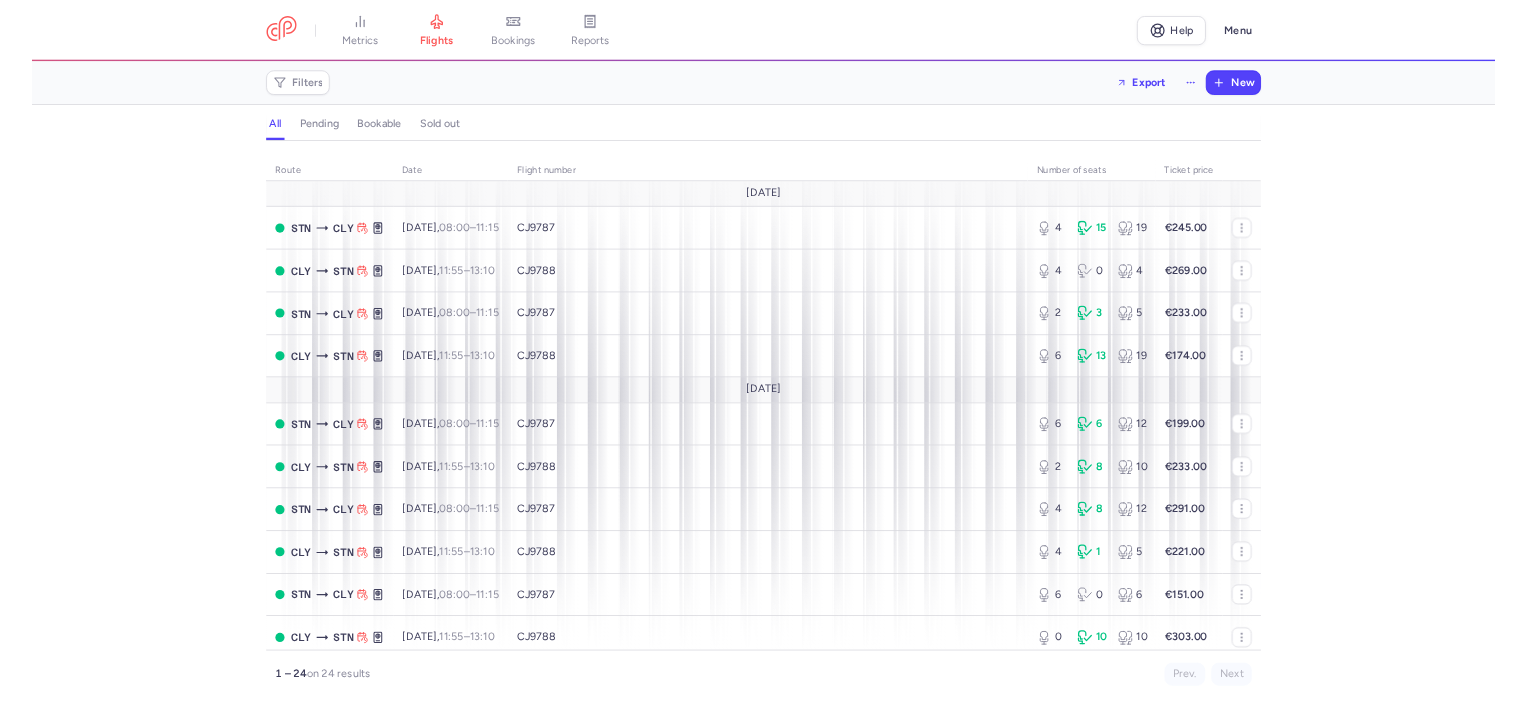 scroll, scrollTop: 0, scrollLeft: 0, axis: both 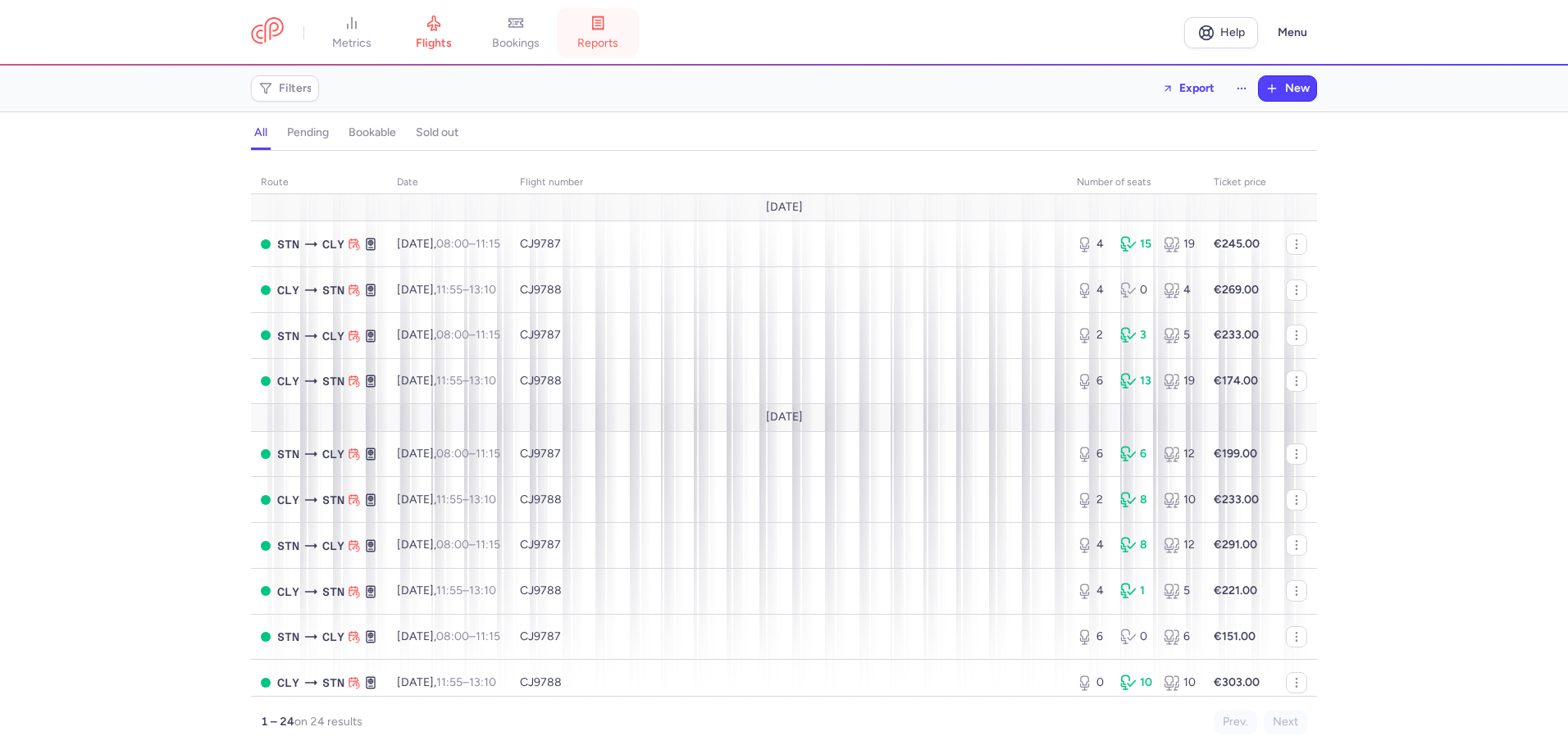click on "reports" at bounding box center [598, 43] 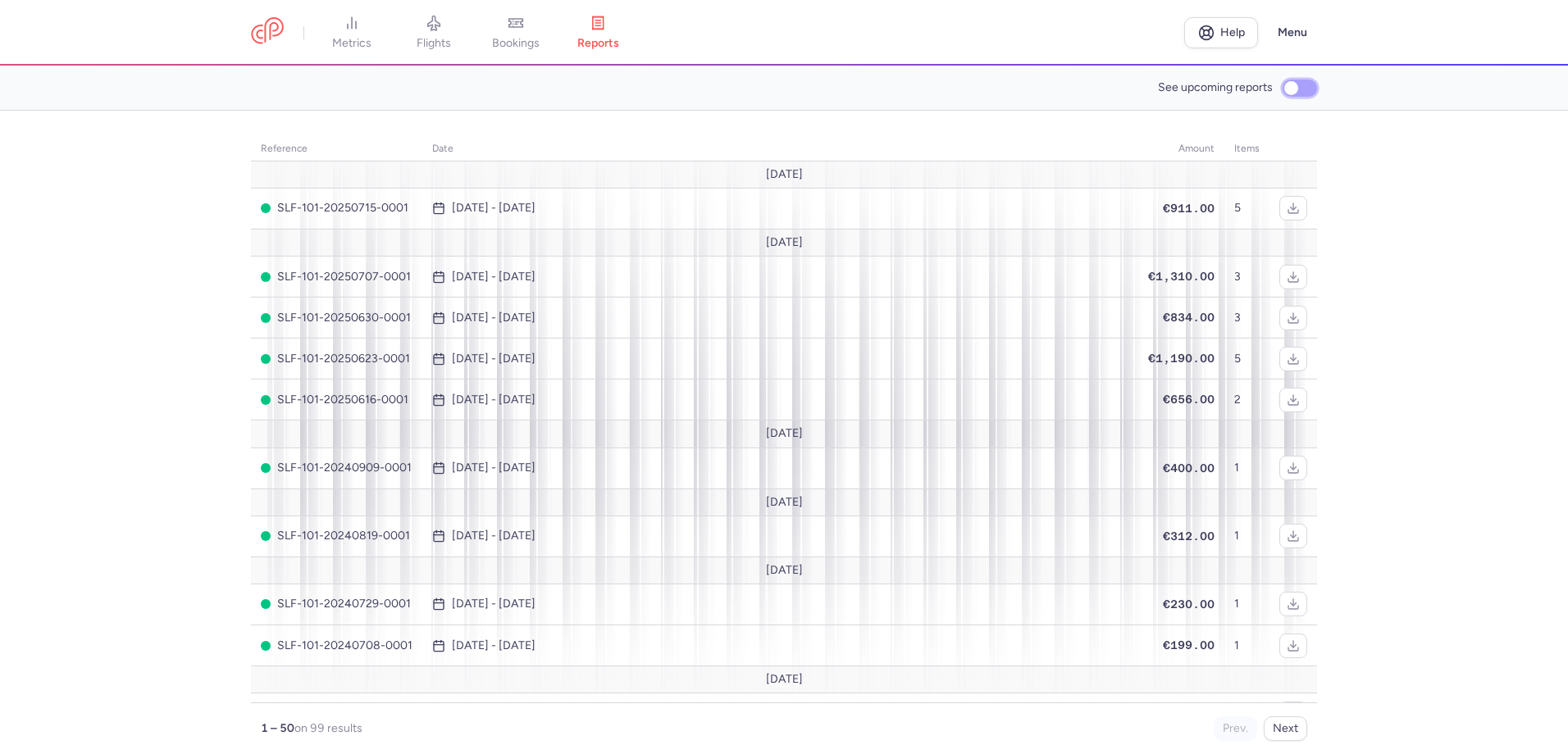 click on "See upcoming reports" at bounding box center [1300, 88] 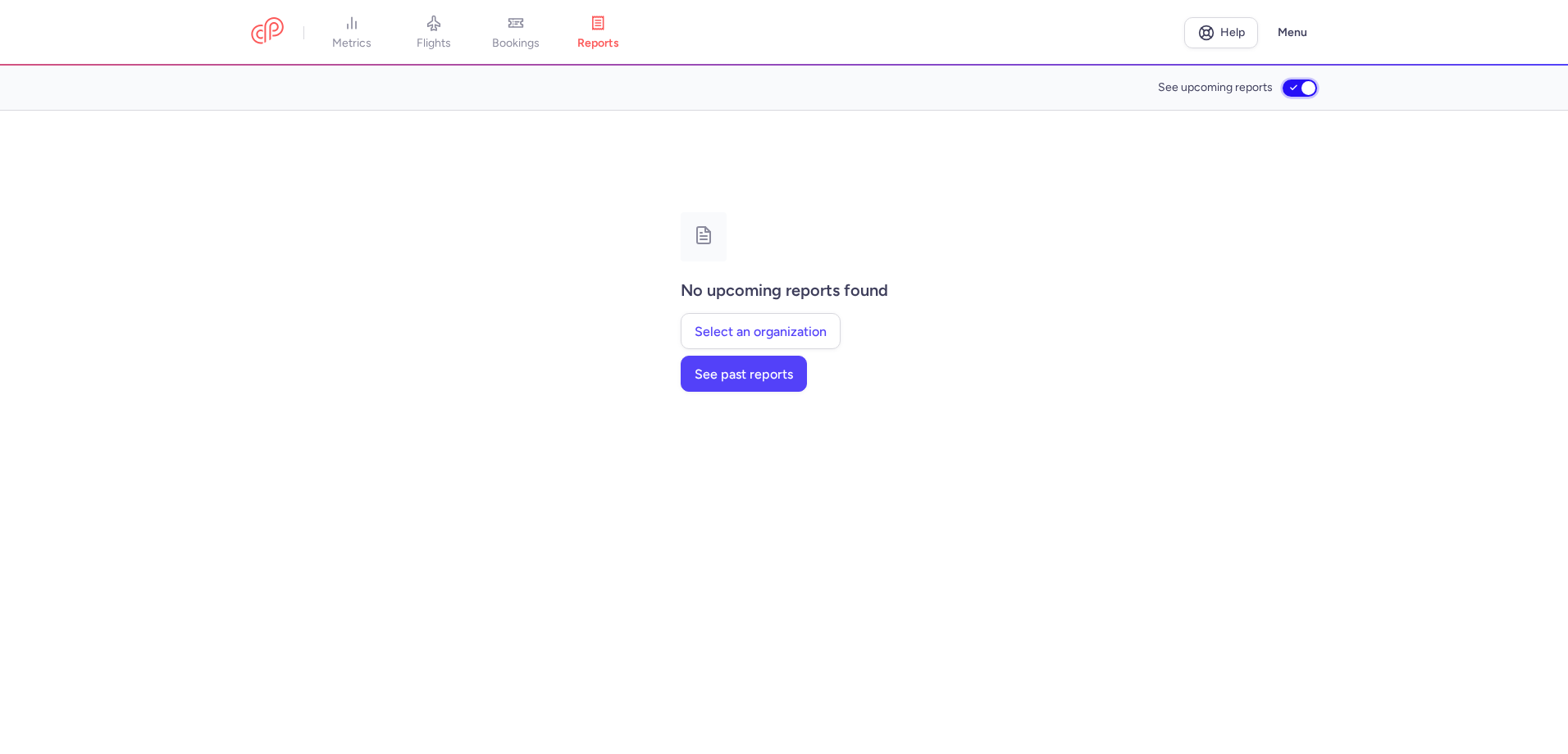 click on "See upcoming reports" at bounding box center (1300, 88) 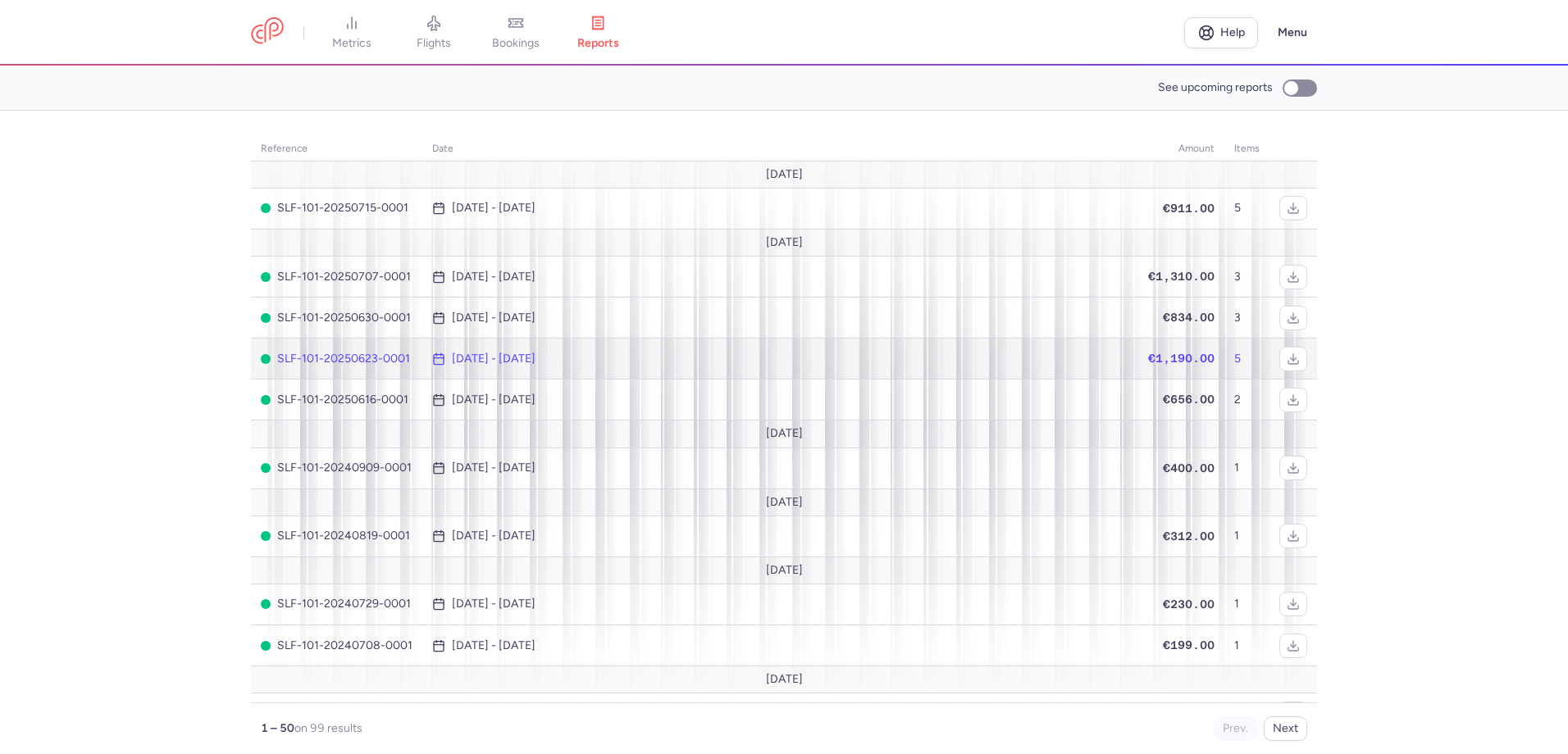 click on "[DATE] - [DATE]" at bounding box center [494, 359] 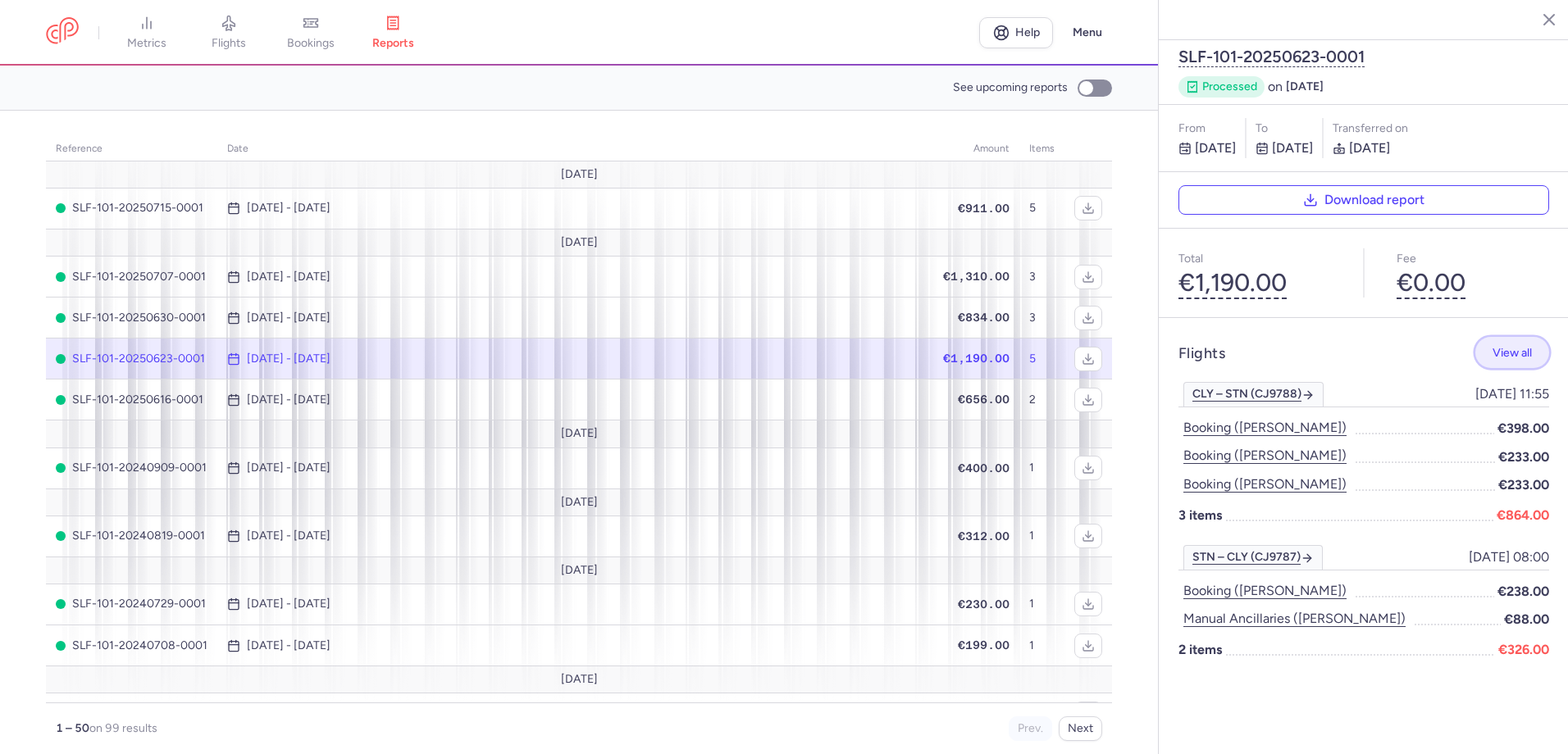 click on "View all" at bounding box center (1512, 352) 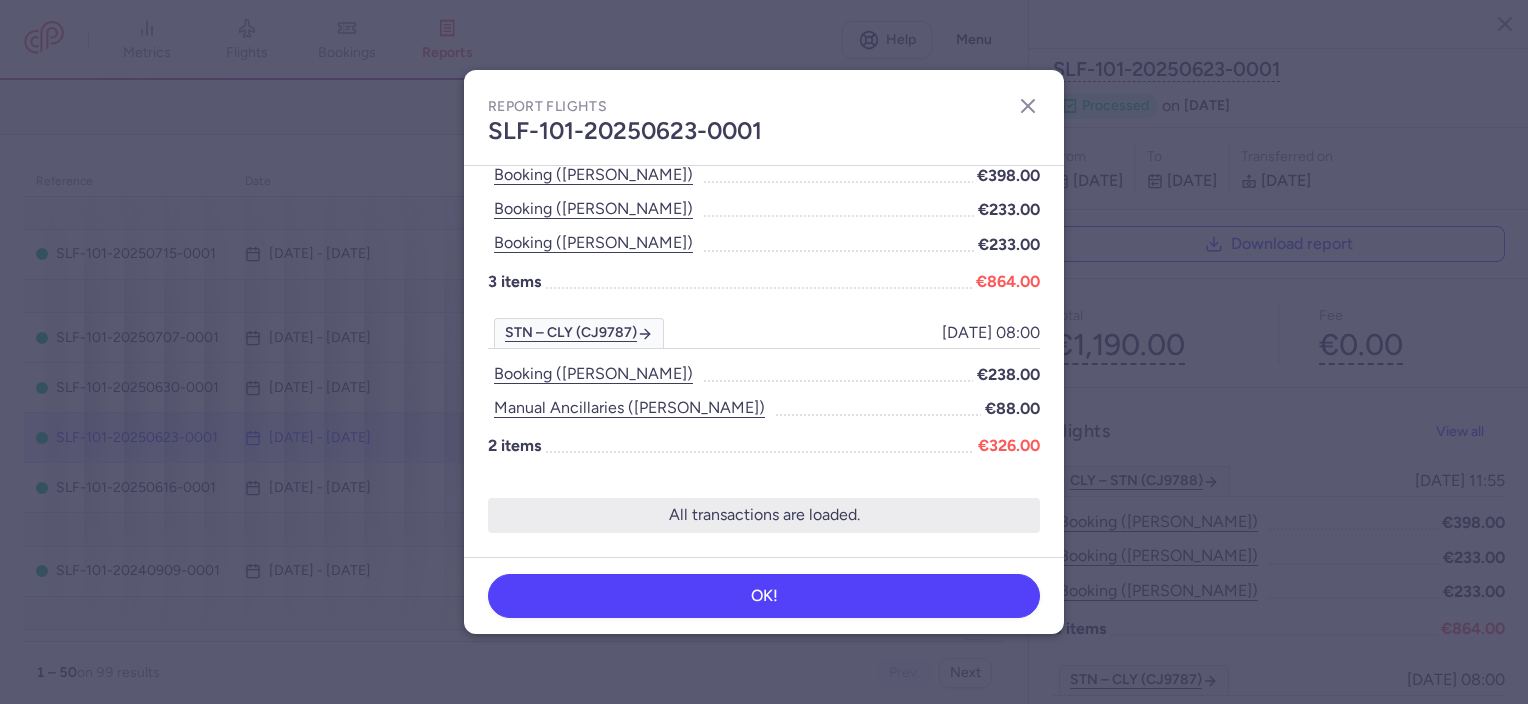 scroll, scrollTop: 0, scrollLeft: 0, axis: both 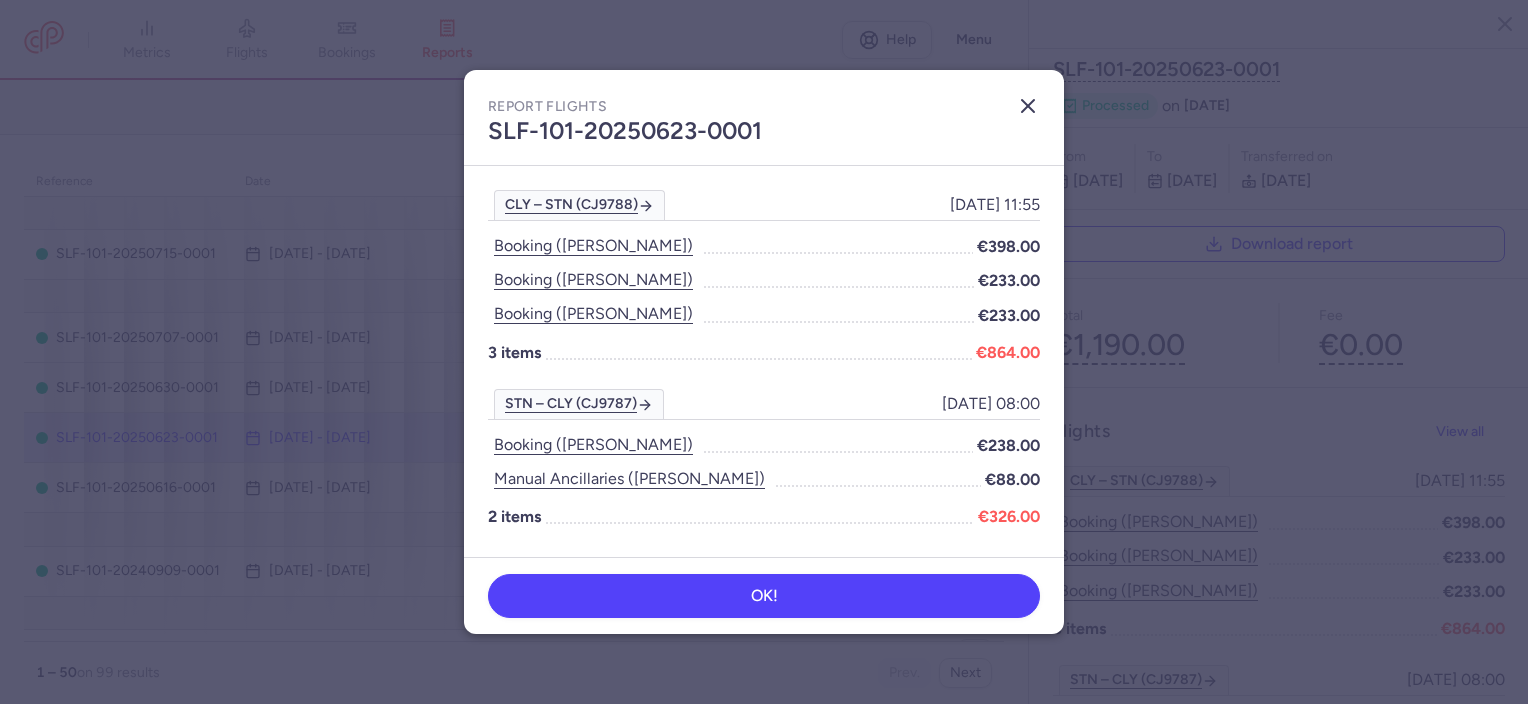 click 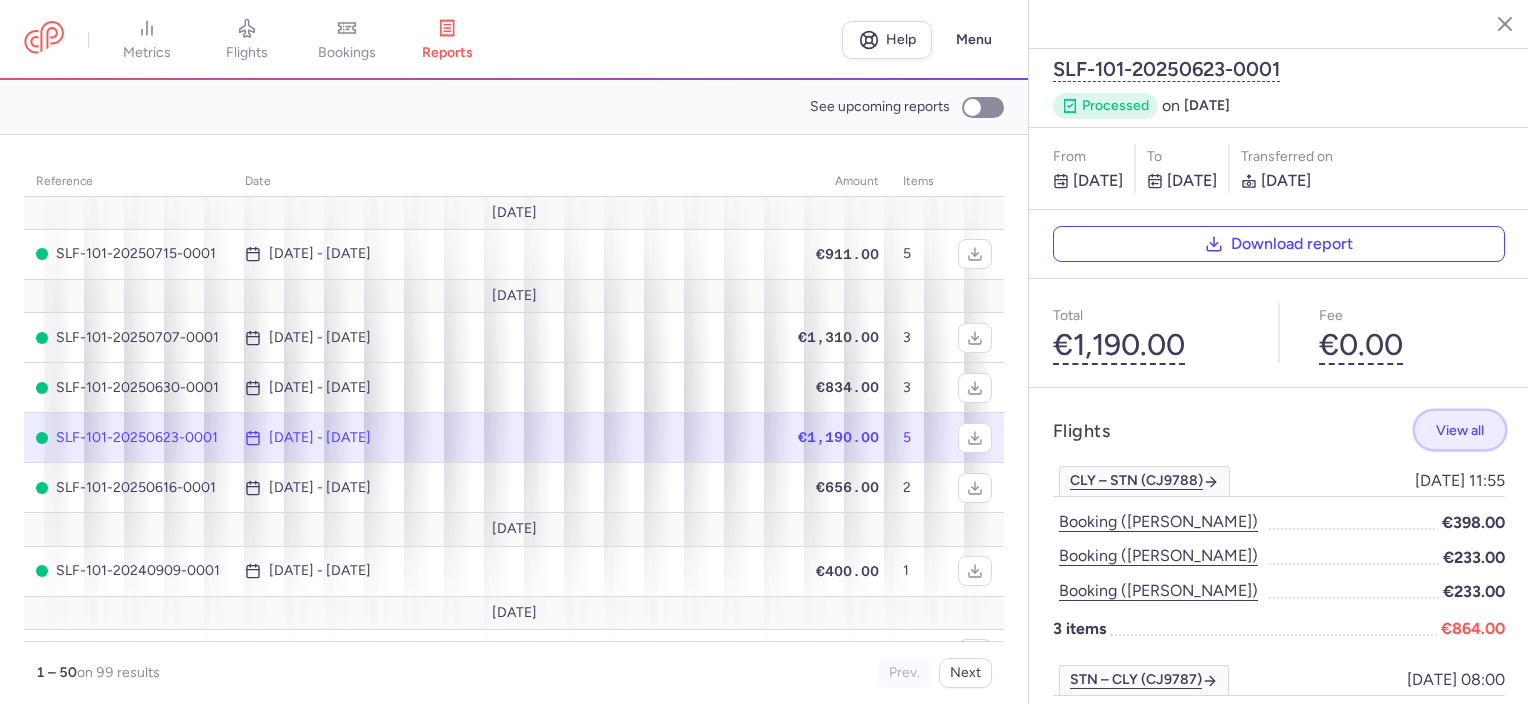 click on "View all" at bounding box center (1460, 430) 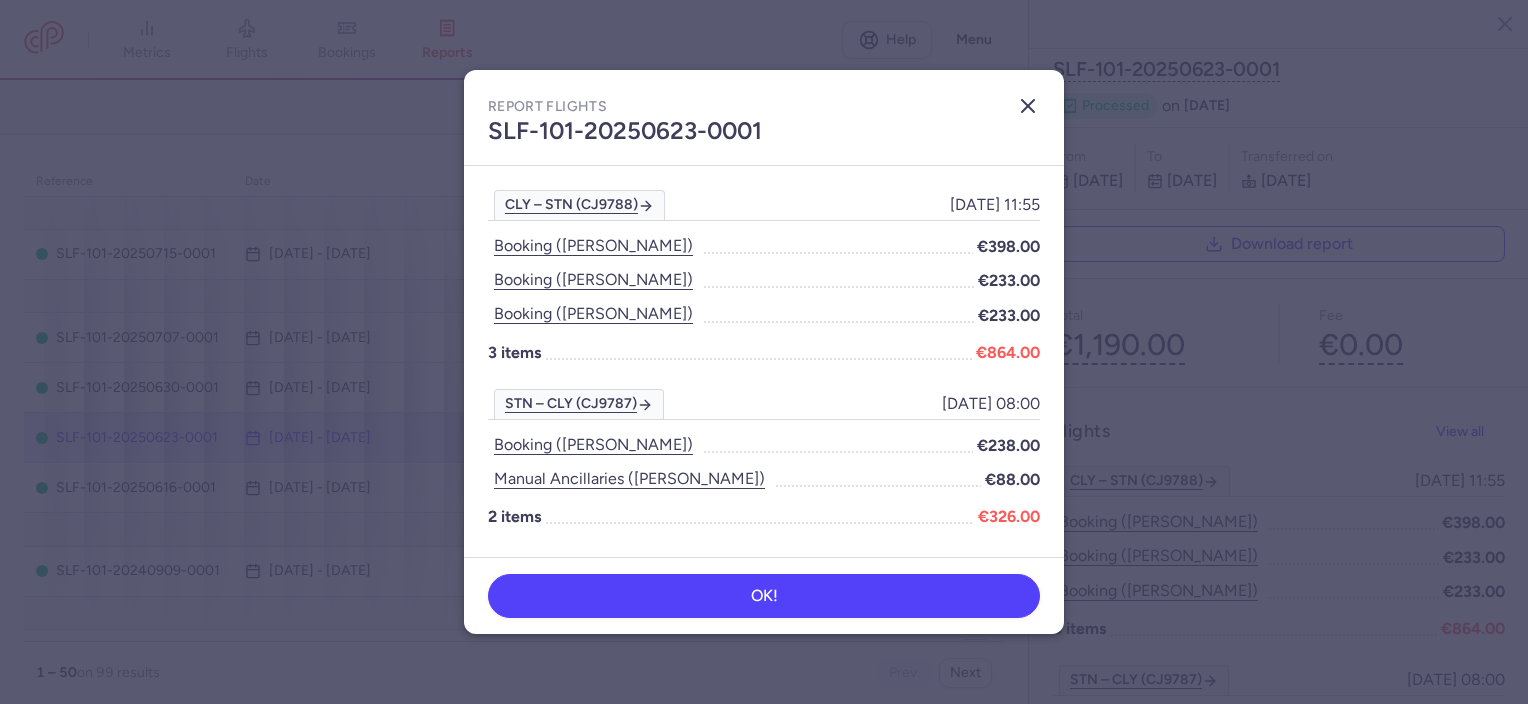 click 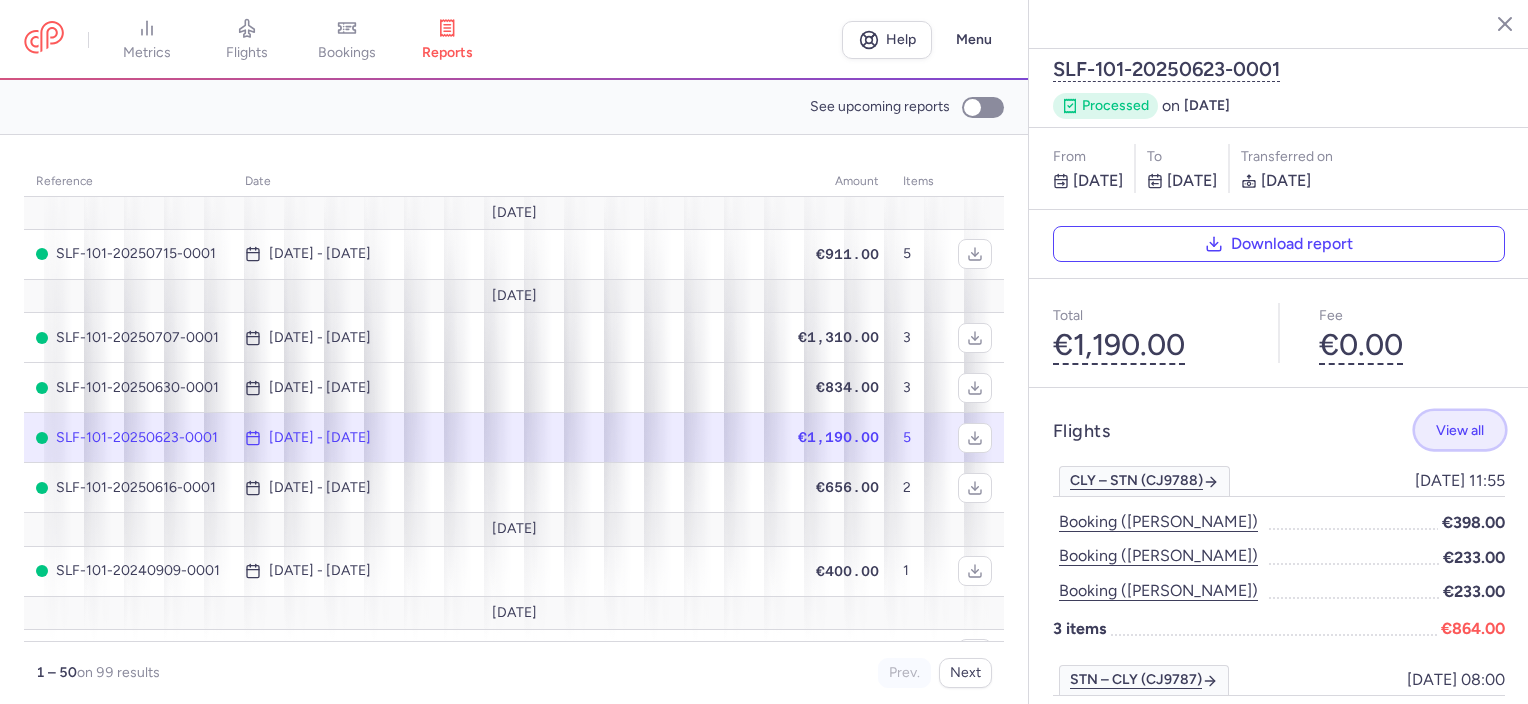 click on "View all" at bounding box center (1460, 430) 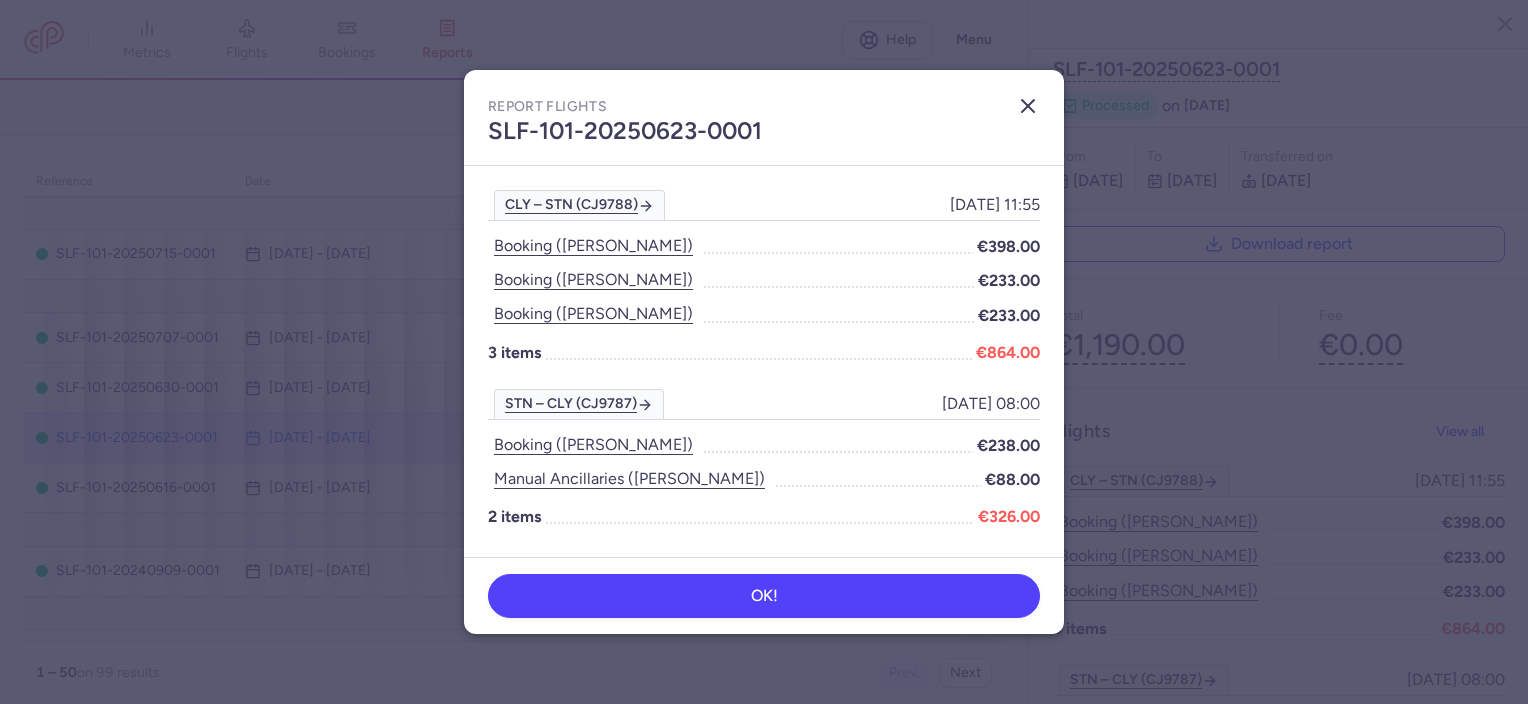 click 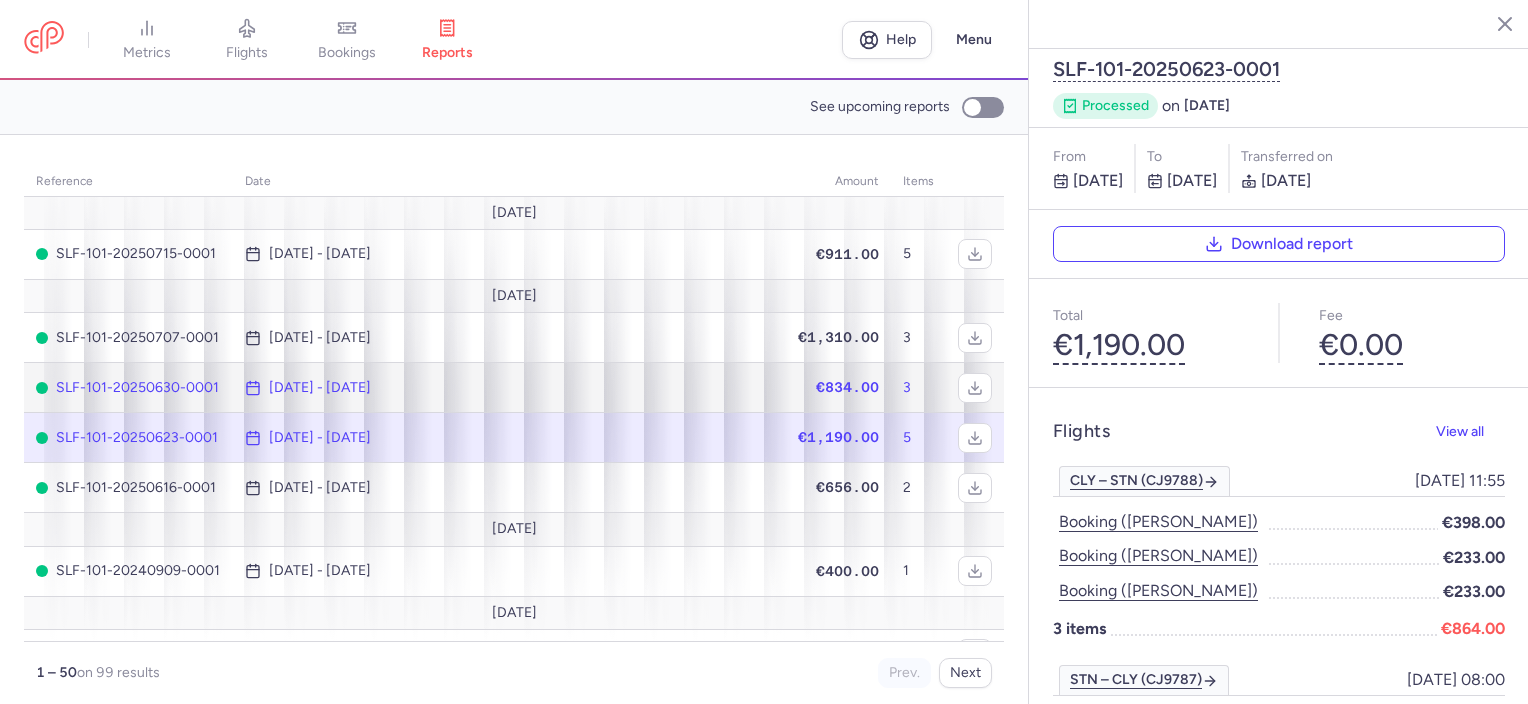 click on "[DATE] - [DATE]" 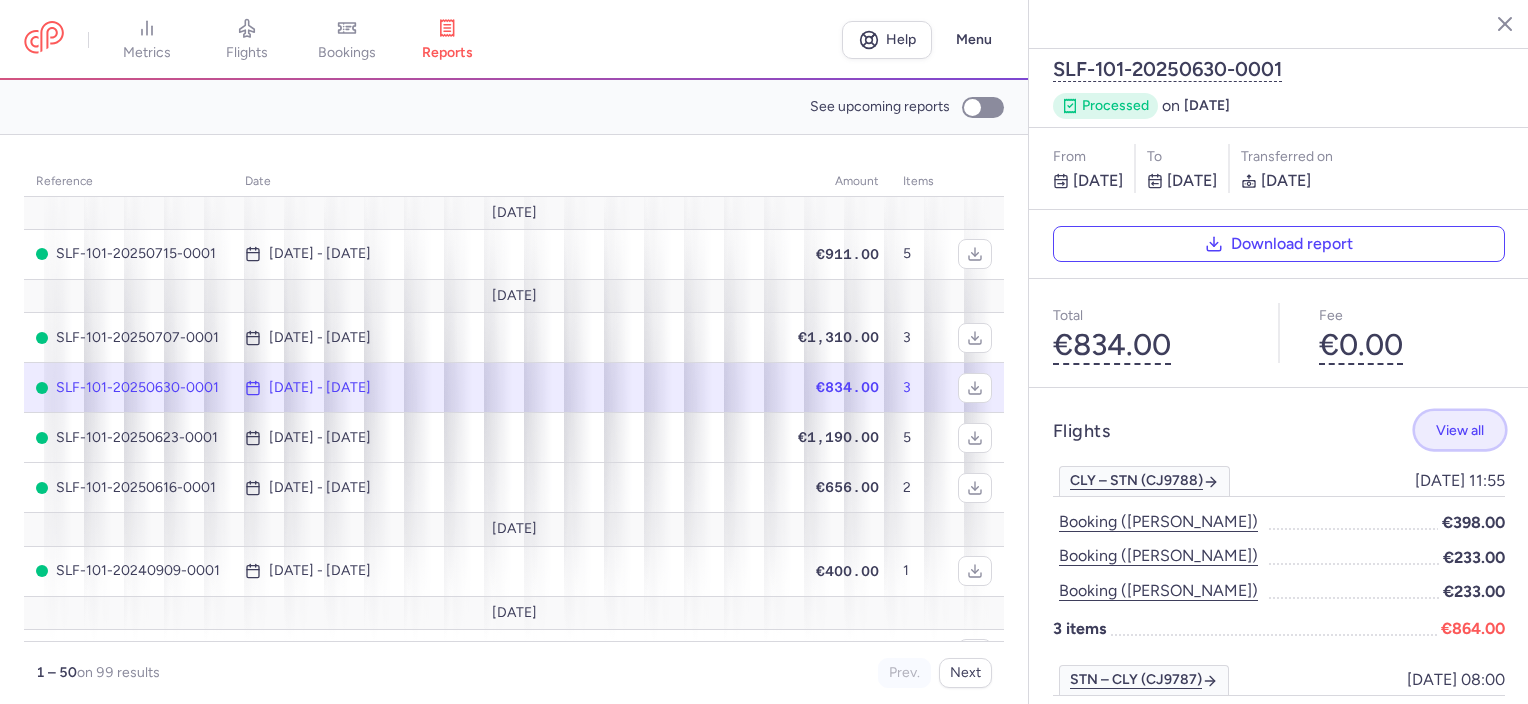 click on "View all" at bounding box center (1460, 430) 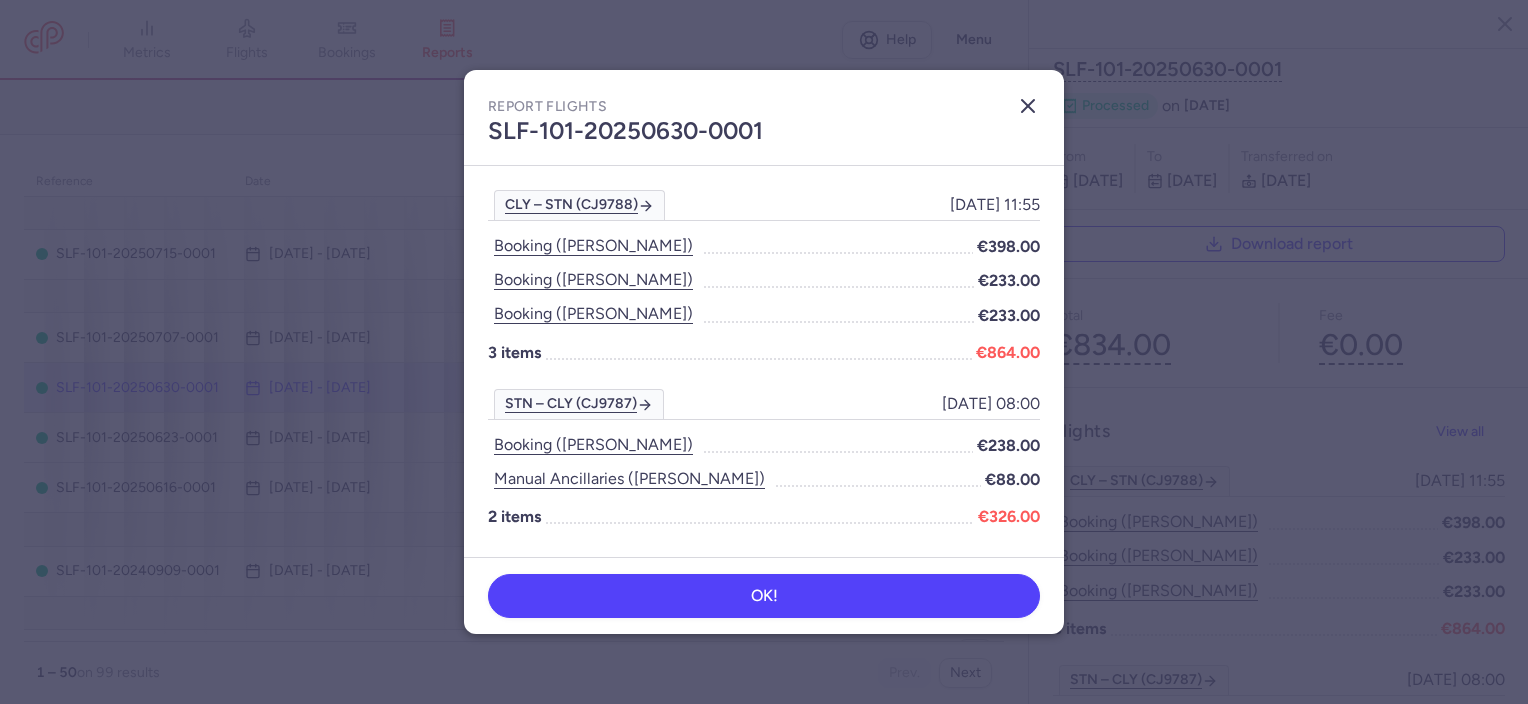 click 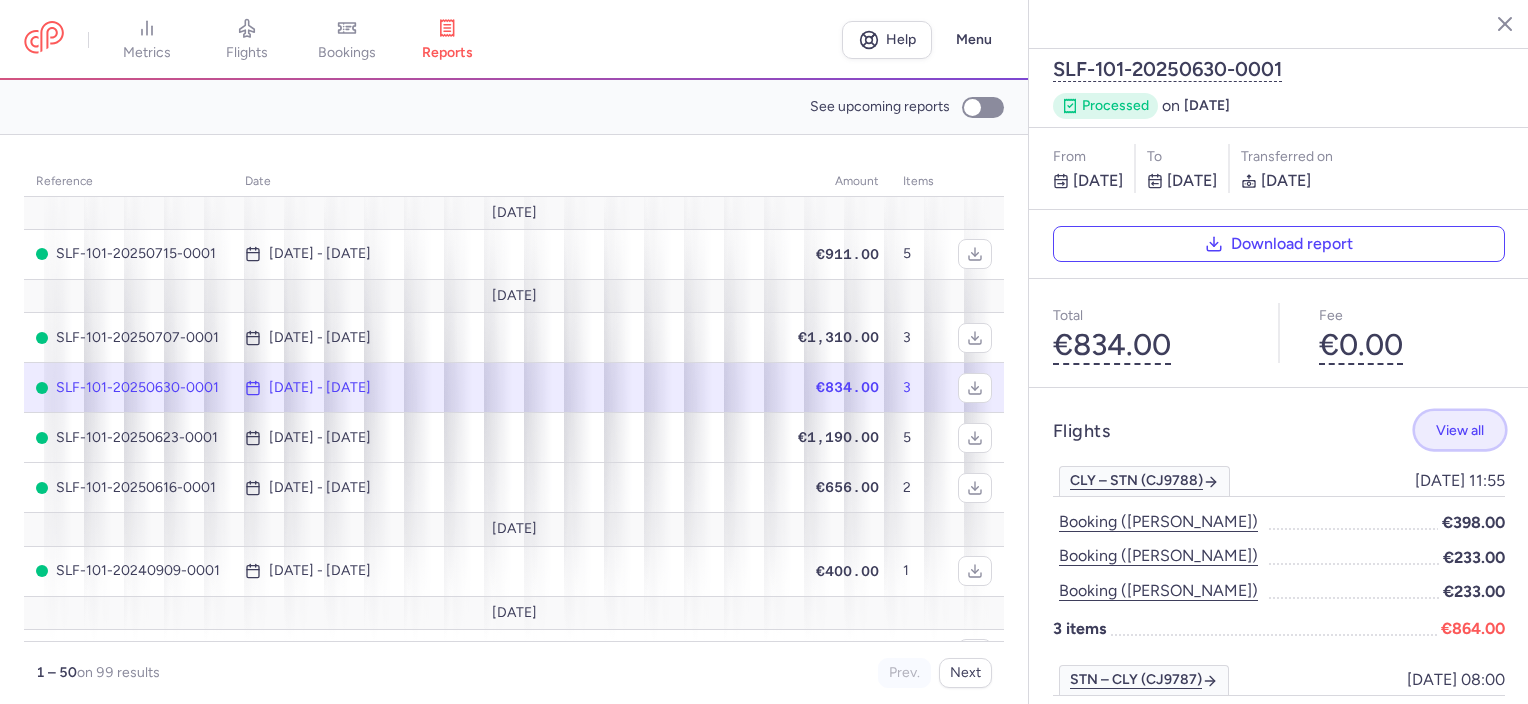 click on "View all" at bounding box center [1460, 430] 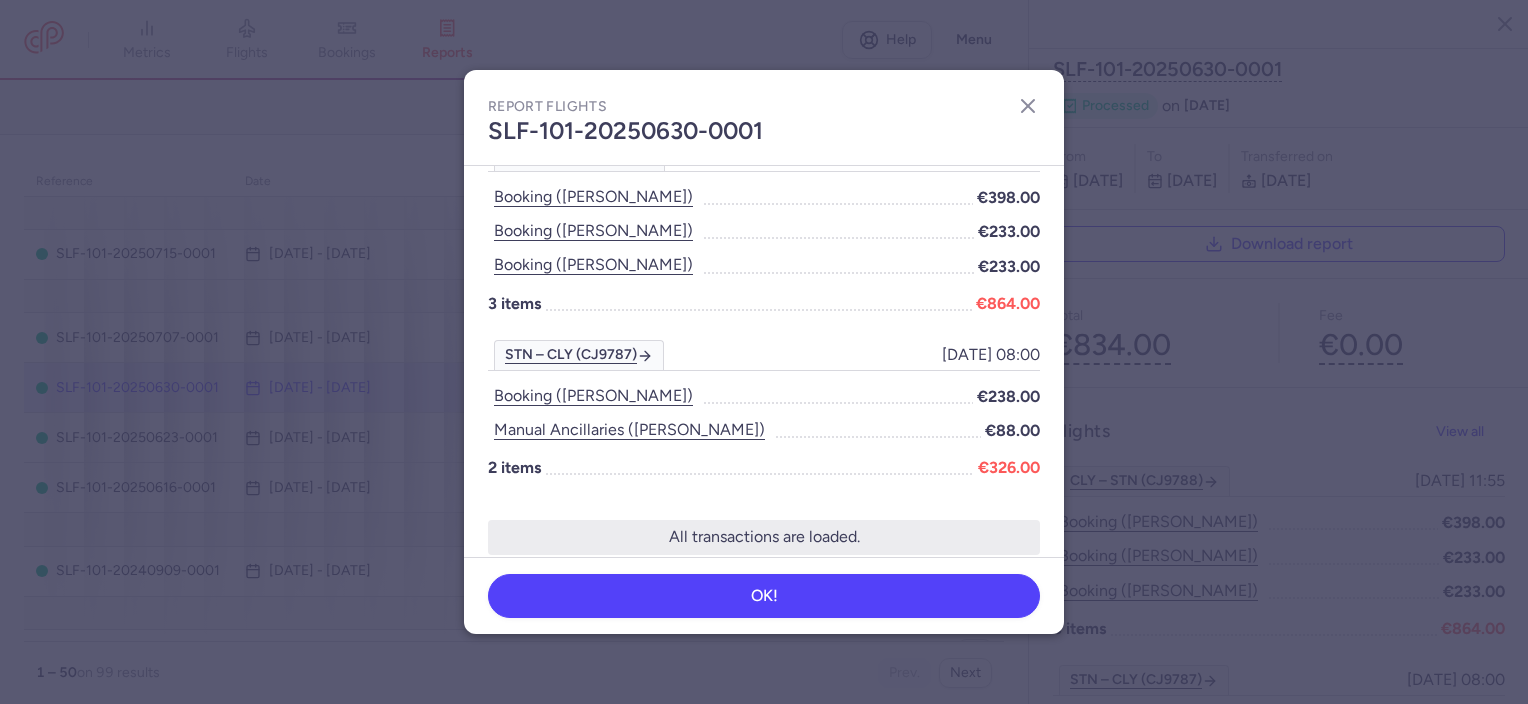 scroll, scrollTop: 71, scrollLeft: 0, axis: vertical 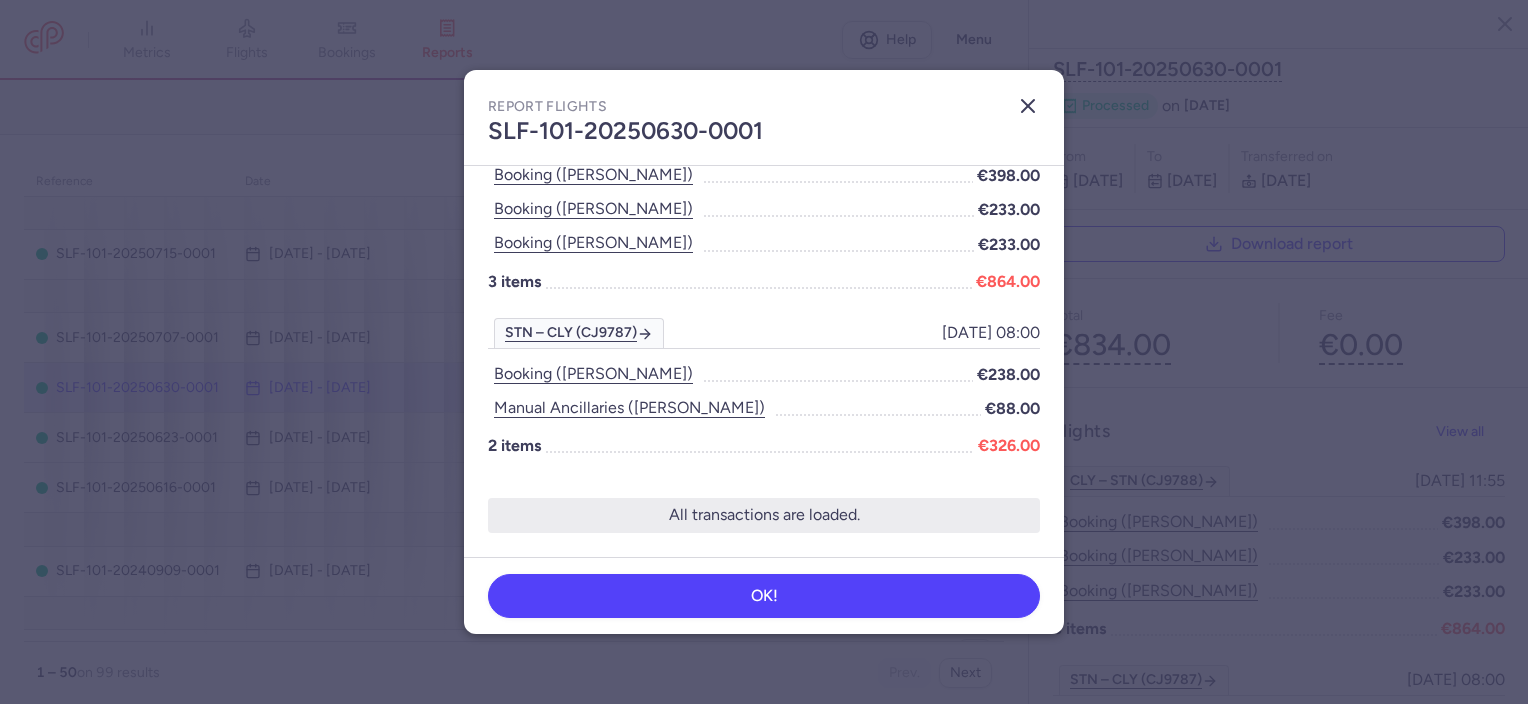 click 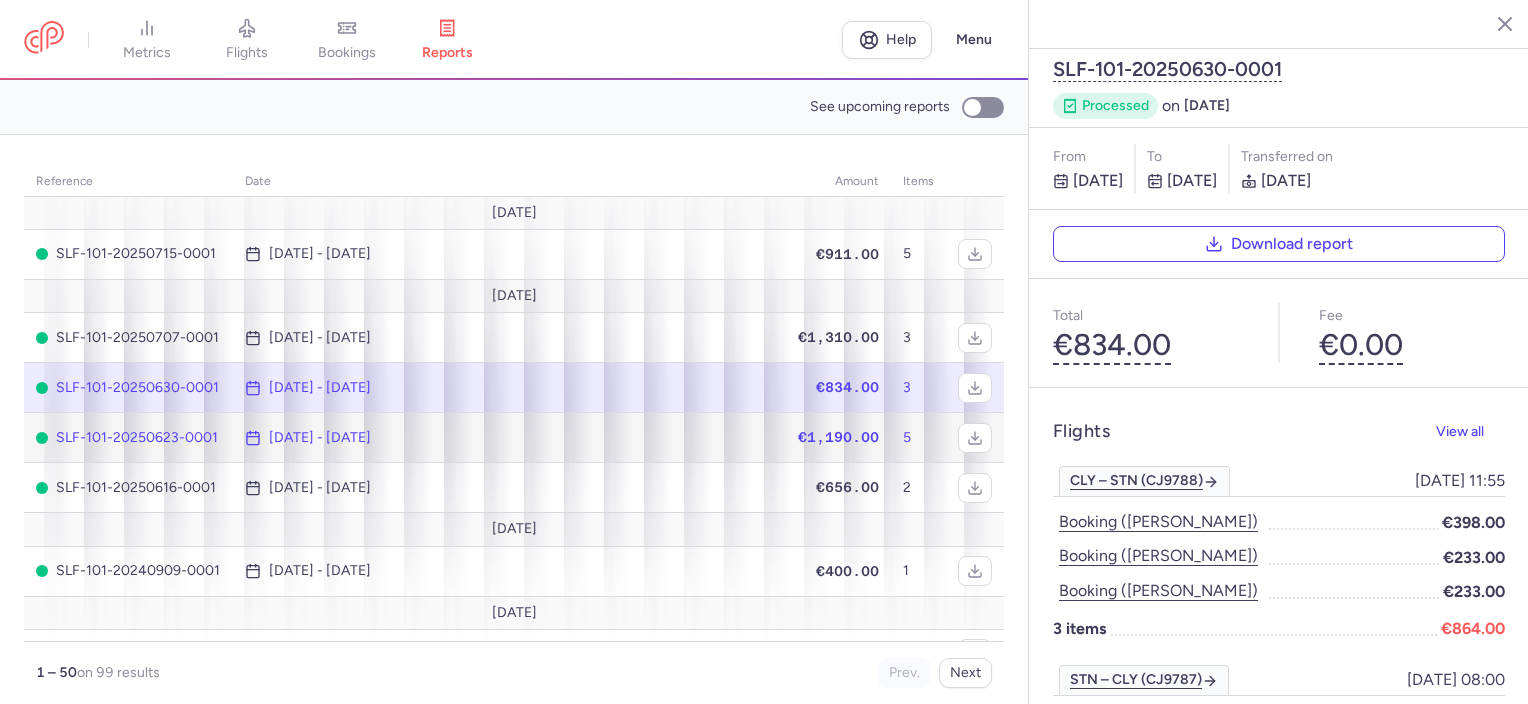 click on "€1,190.00" 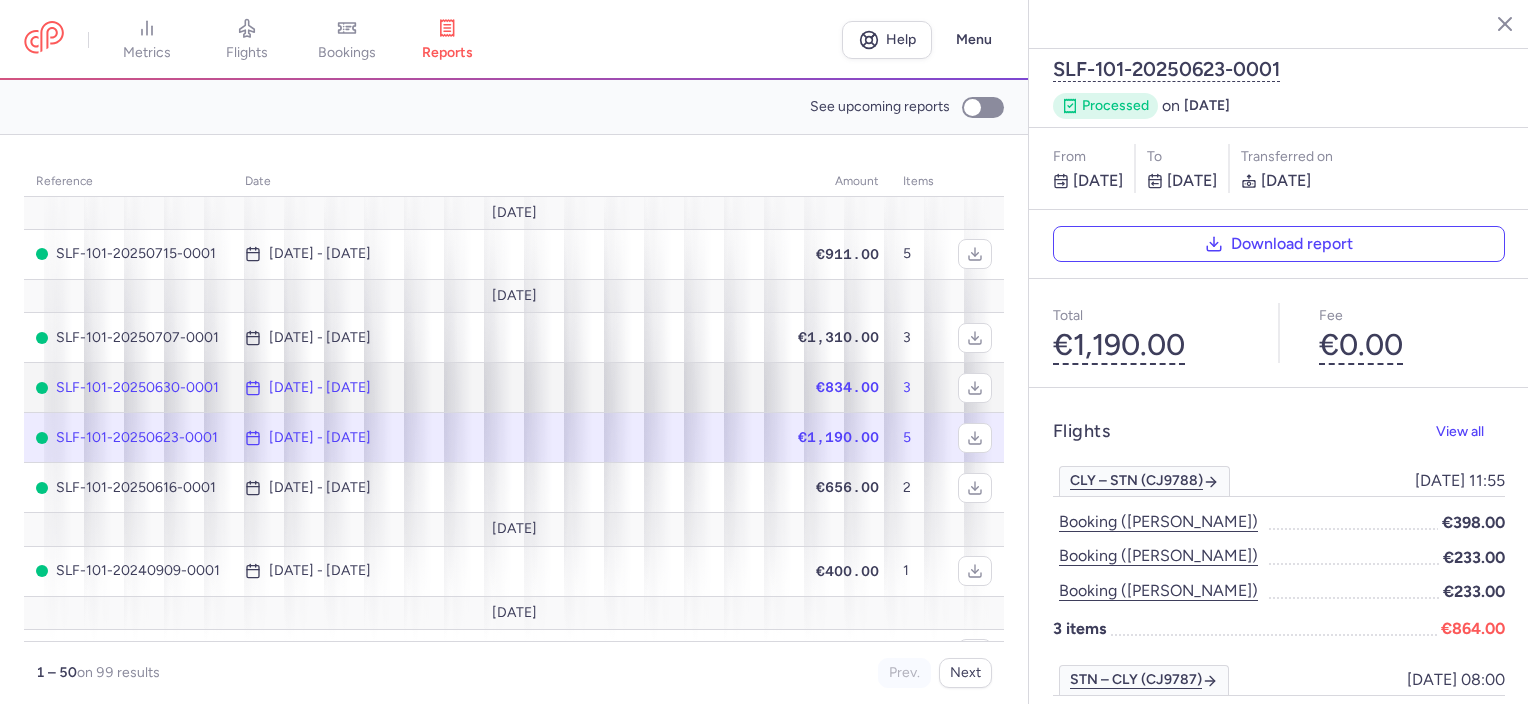 click on "€834.00" 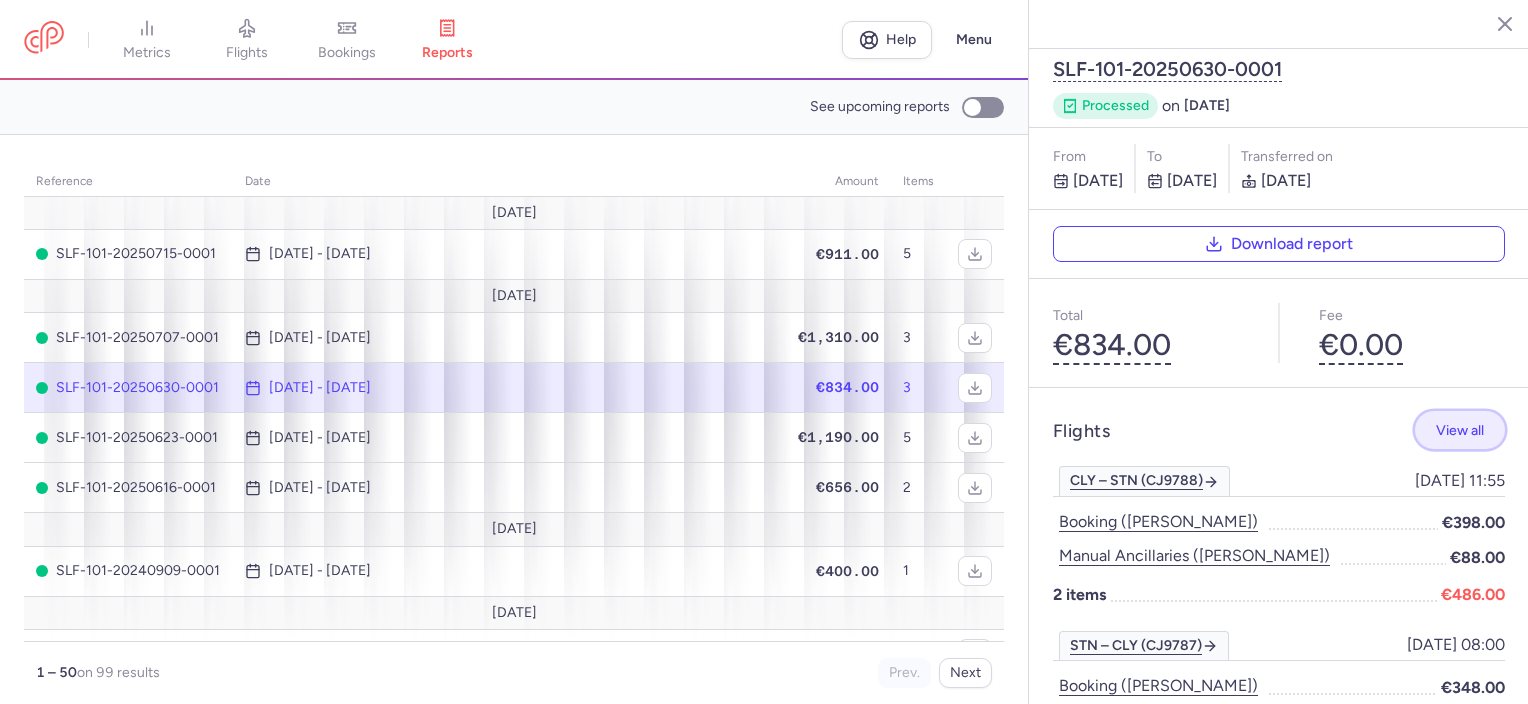 click on "View all" at bounding box center [1460, 430] 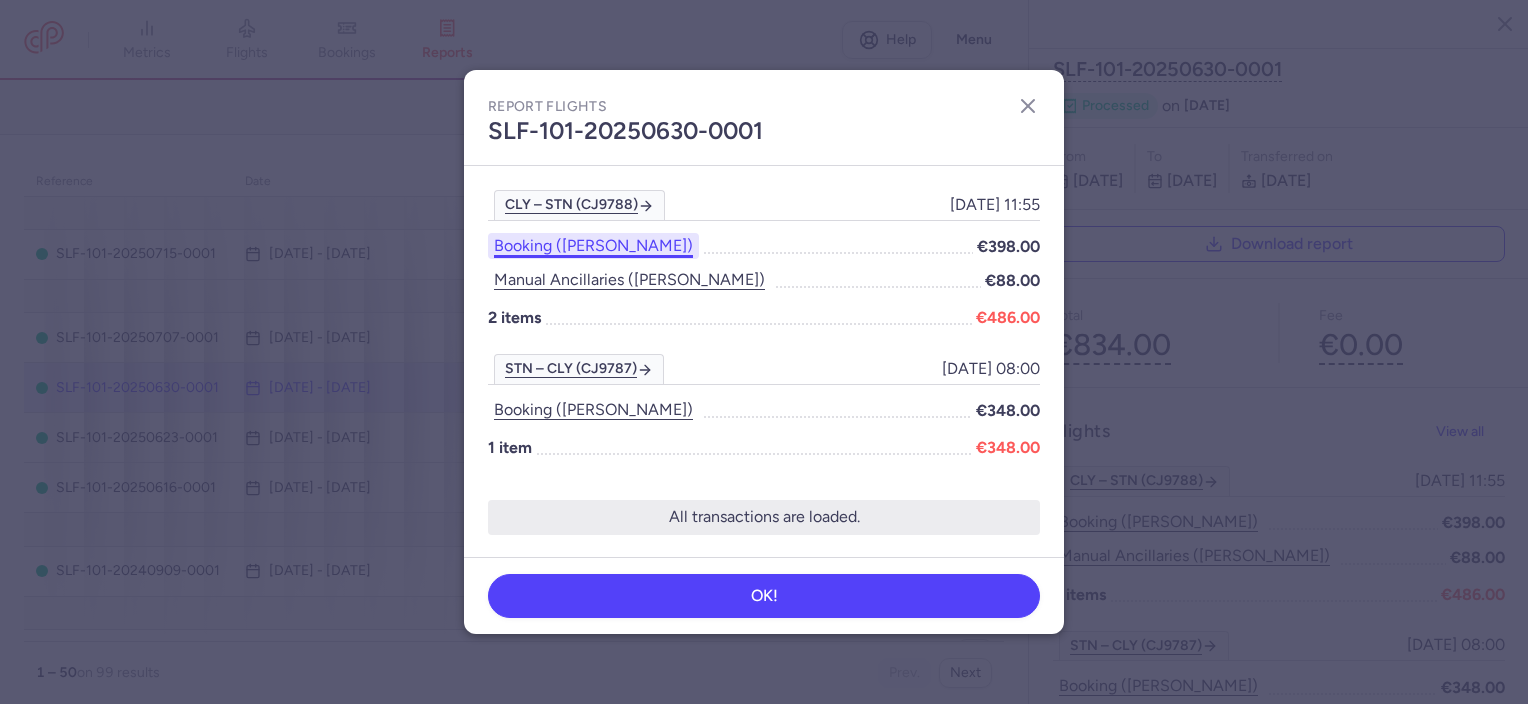 click on "Booking ([PERSON_NAME])" at bounding box center [593, 246] 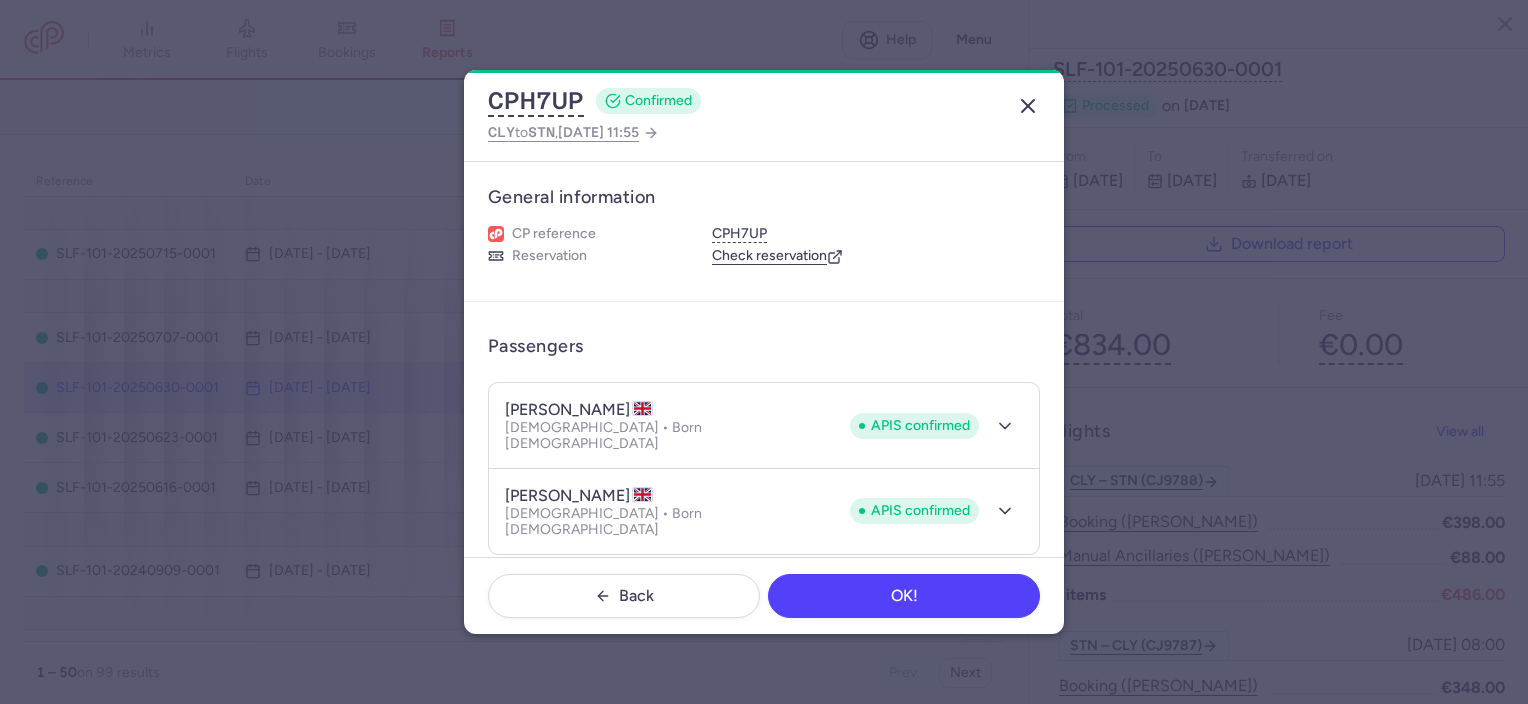 click 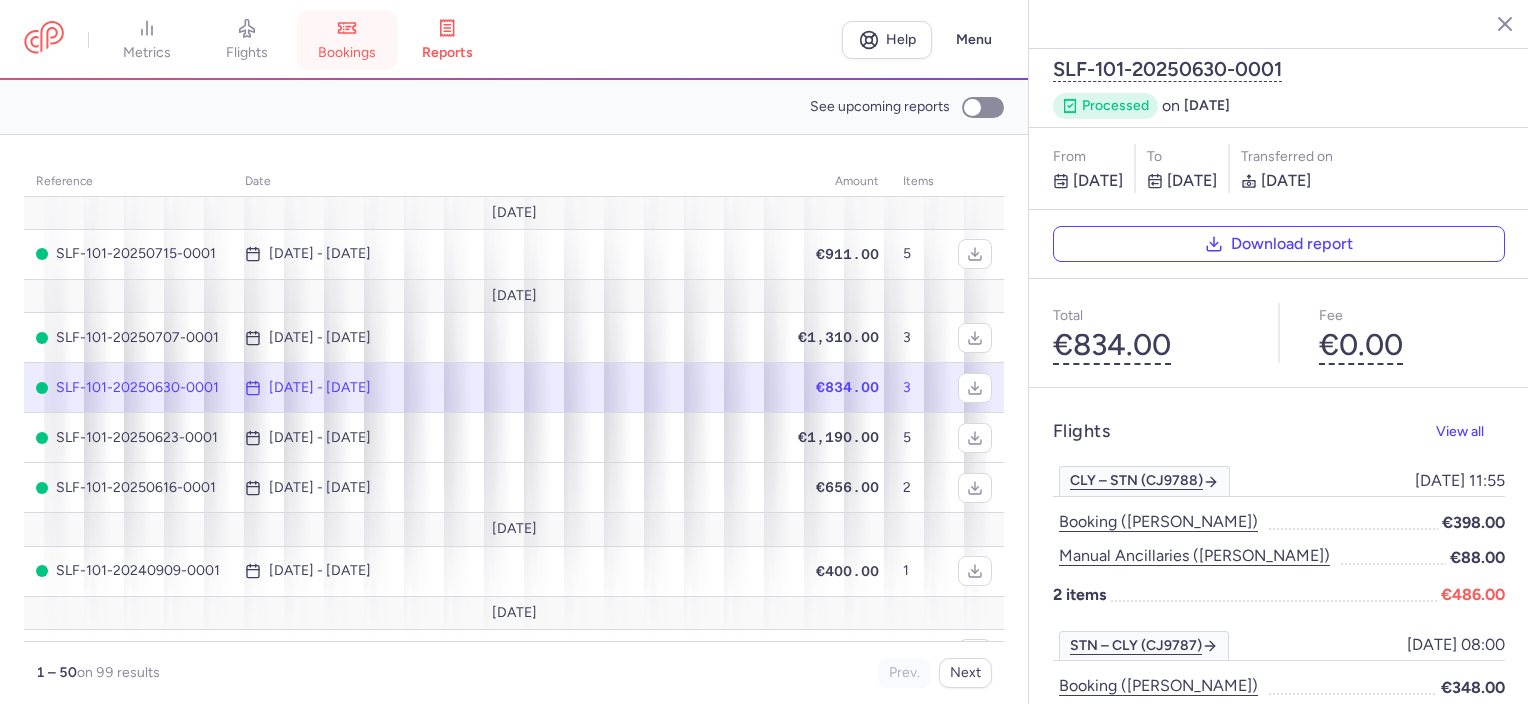 click on "bookings" at bounding box center (347, 53) 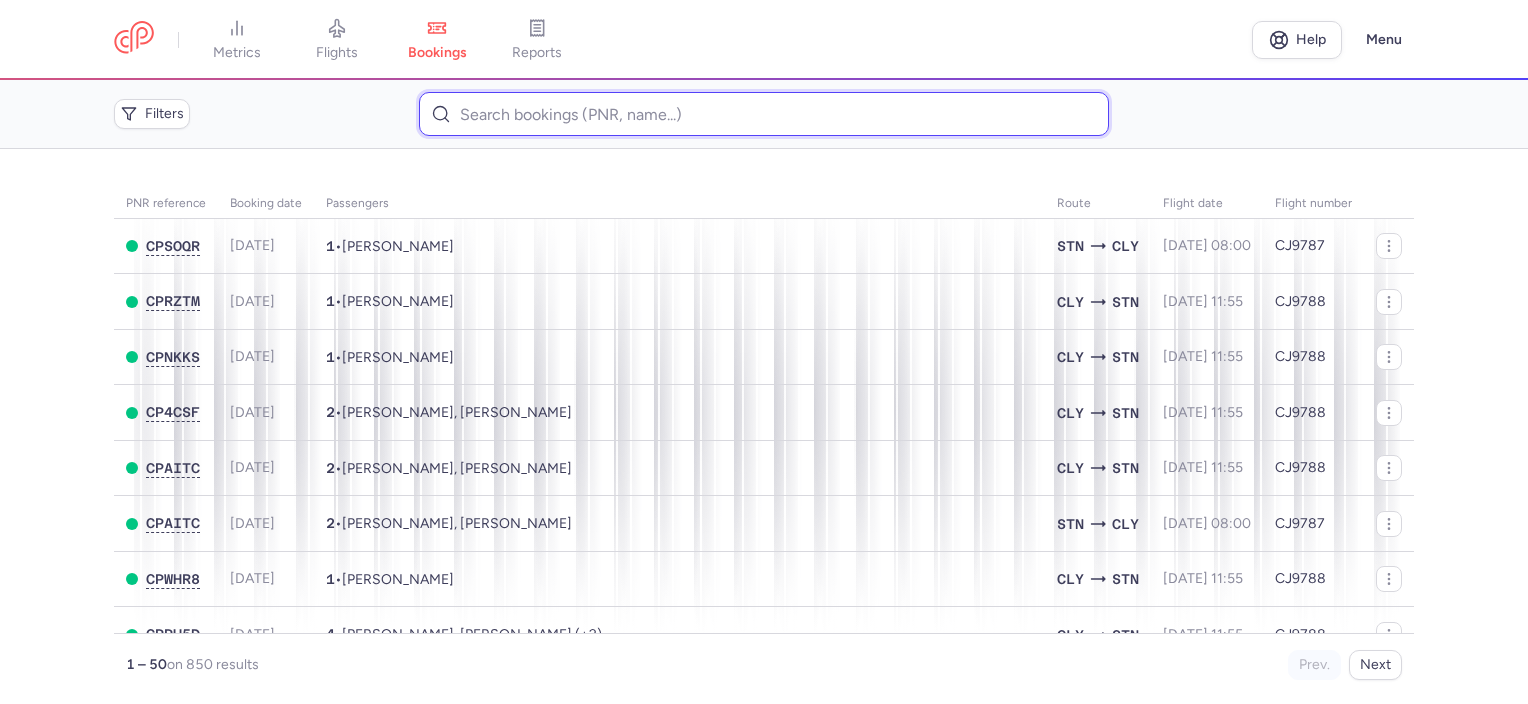 click at bounding box center (763, 114) 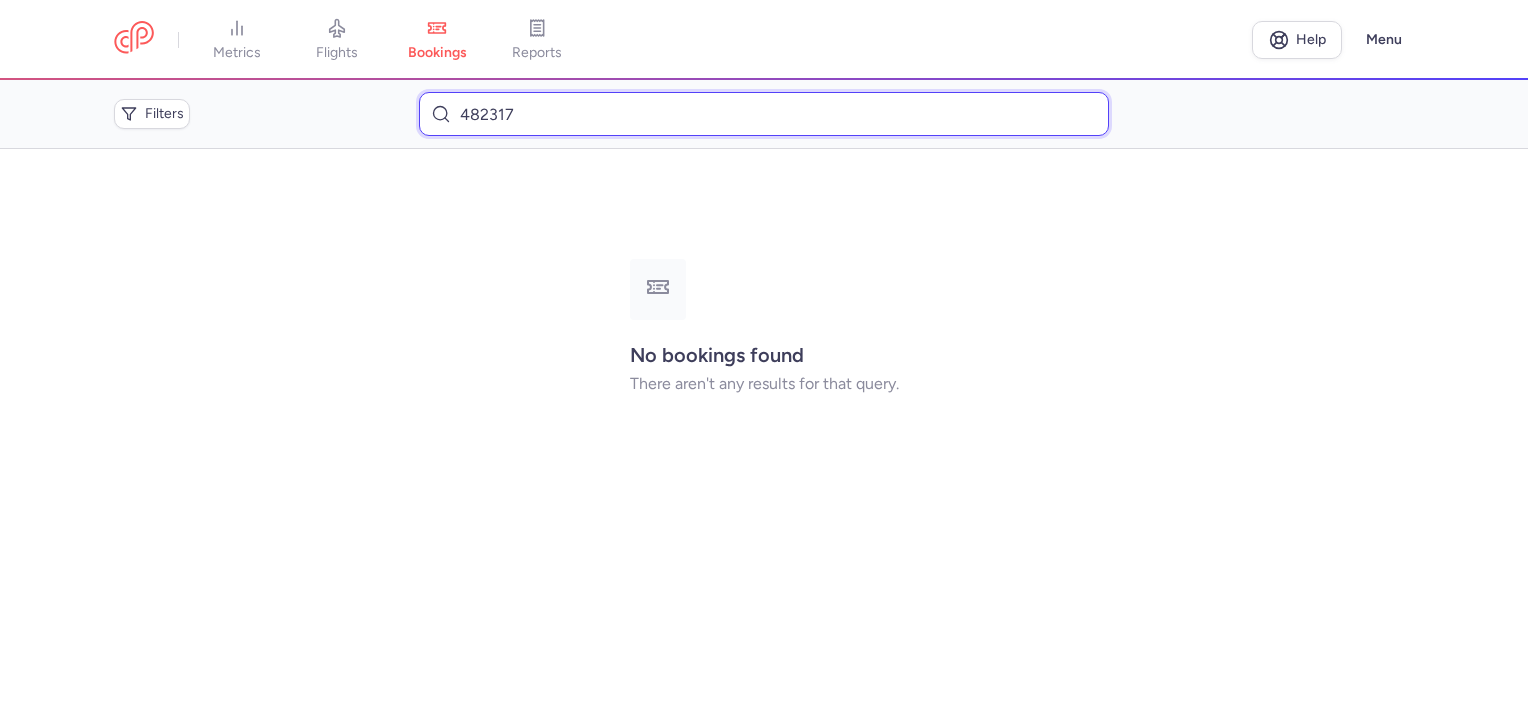 click on "482317" at bounding box center [763, 114] 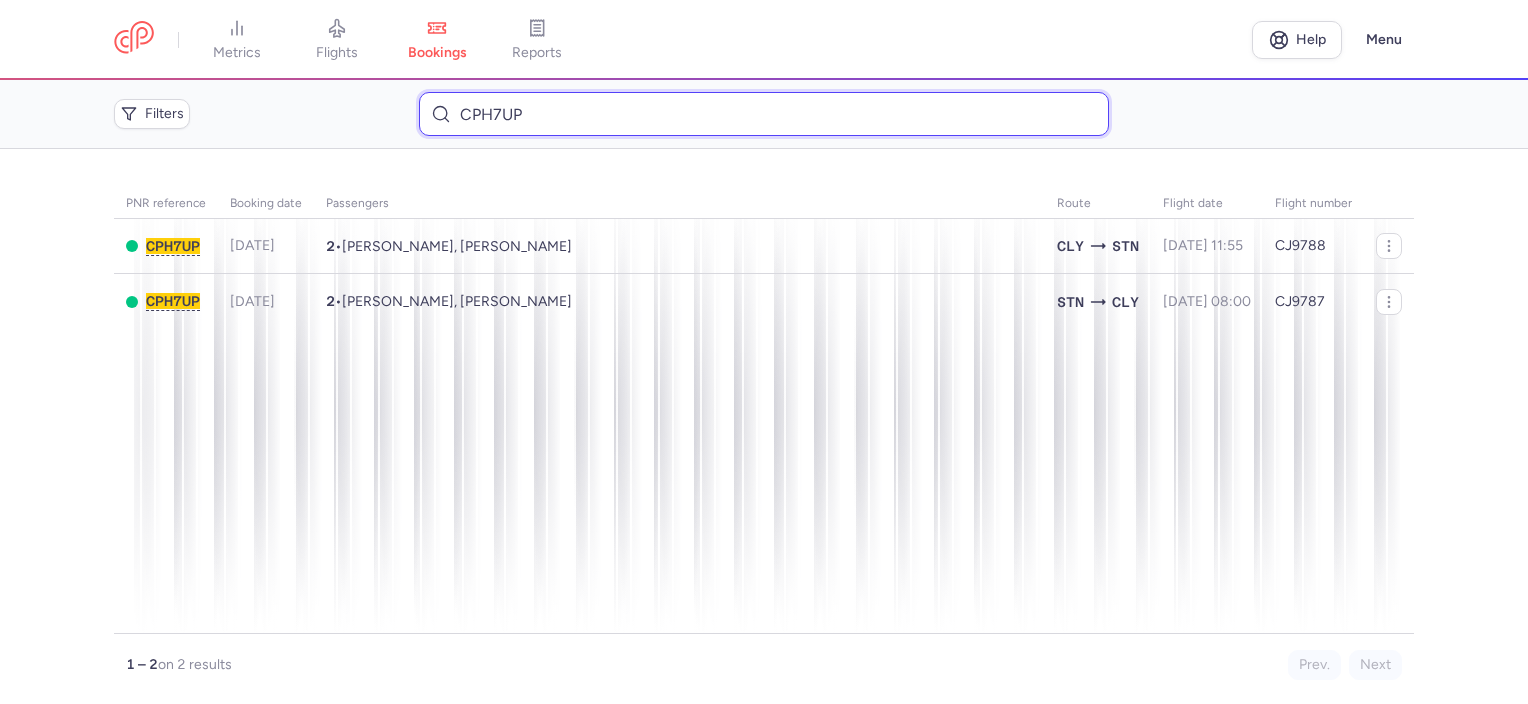 type on "CPH7UP" 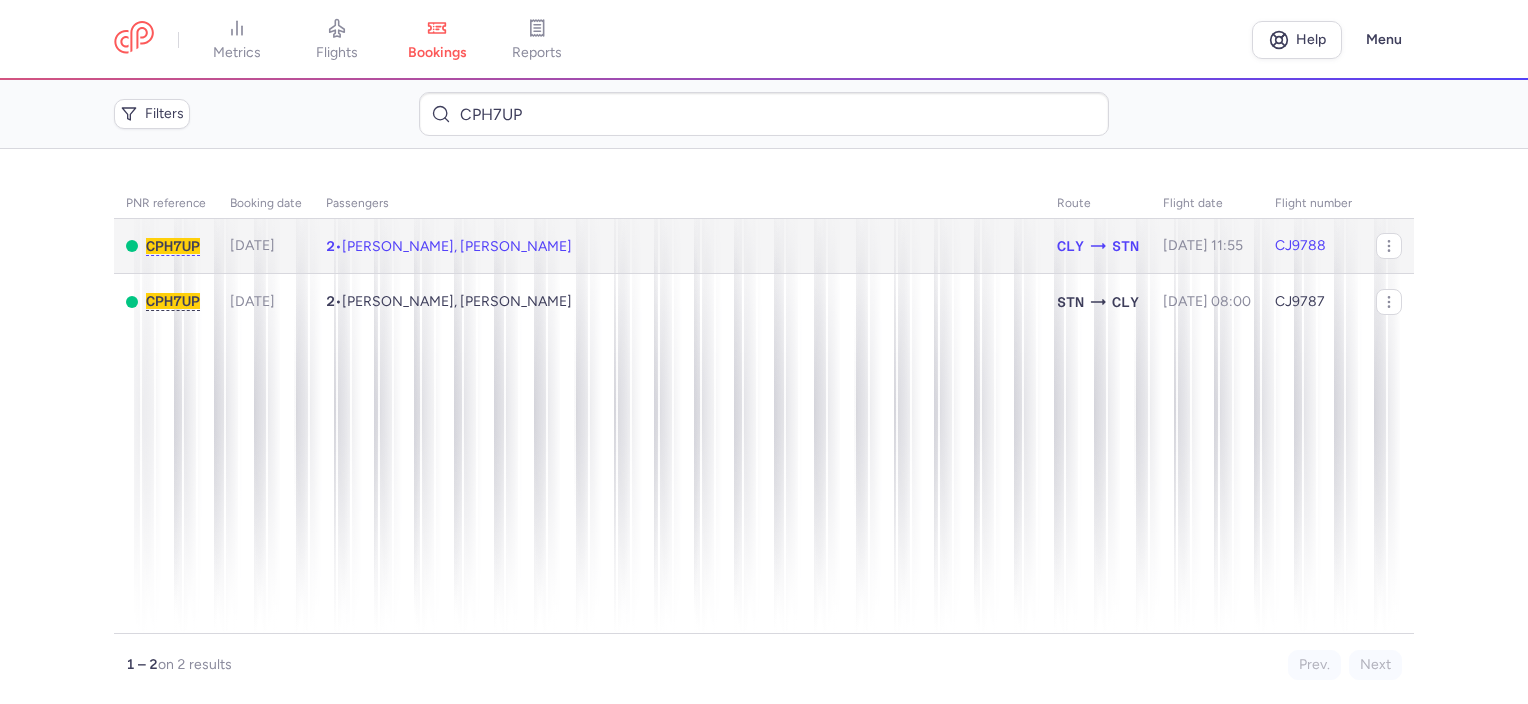 click on "[PERSON_NAME], [PERSON_NAME]" at bounding box center [457, 246] 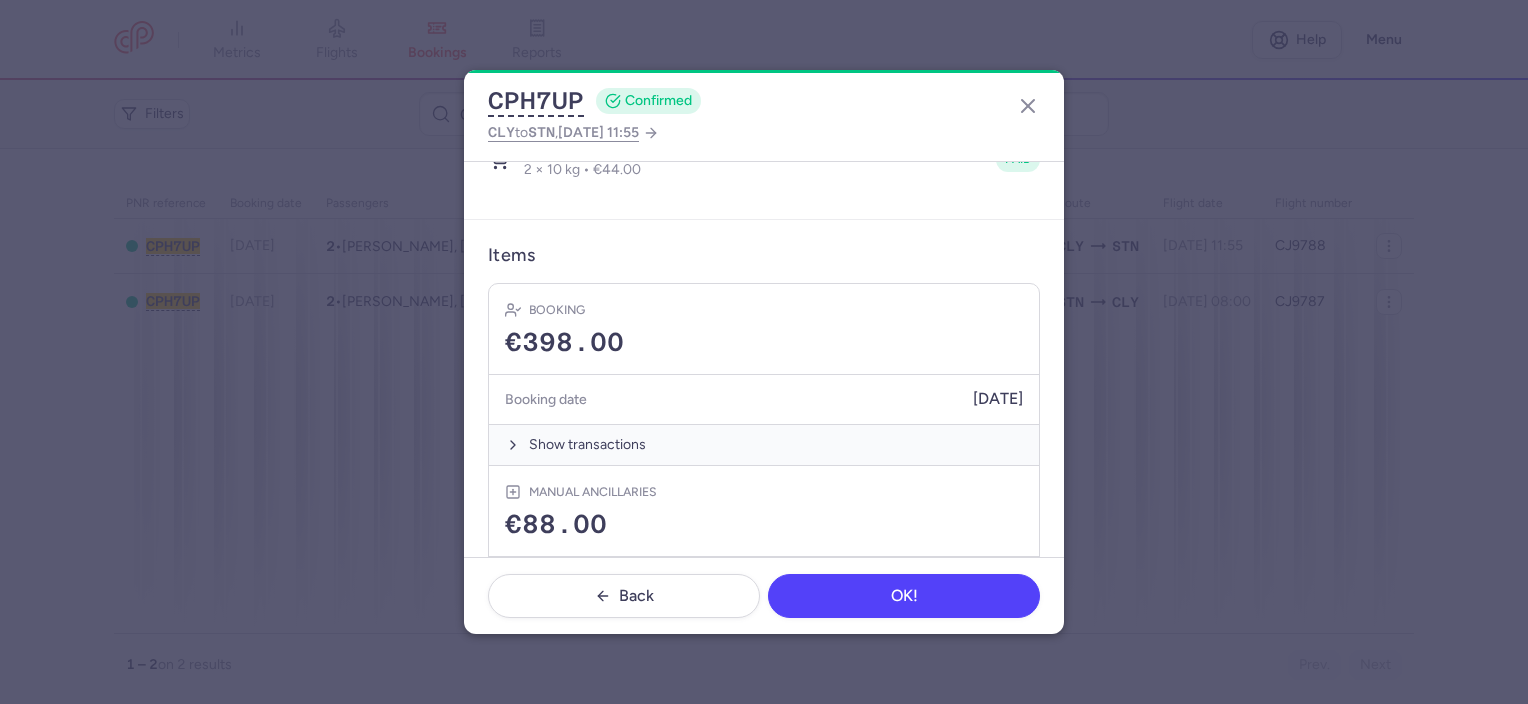 scroll, scrollTop: 600, scrollLeft: 0, axis: vertical 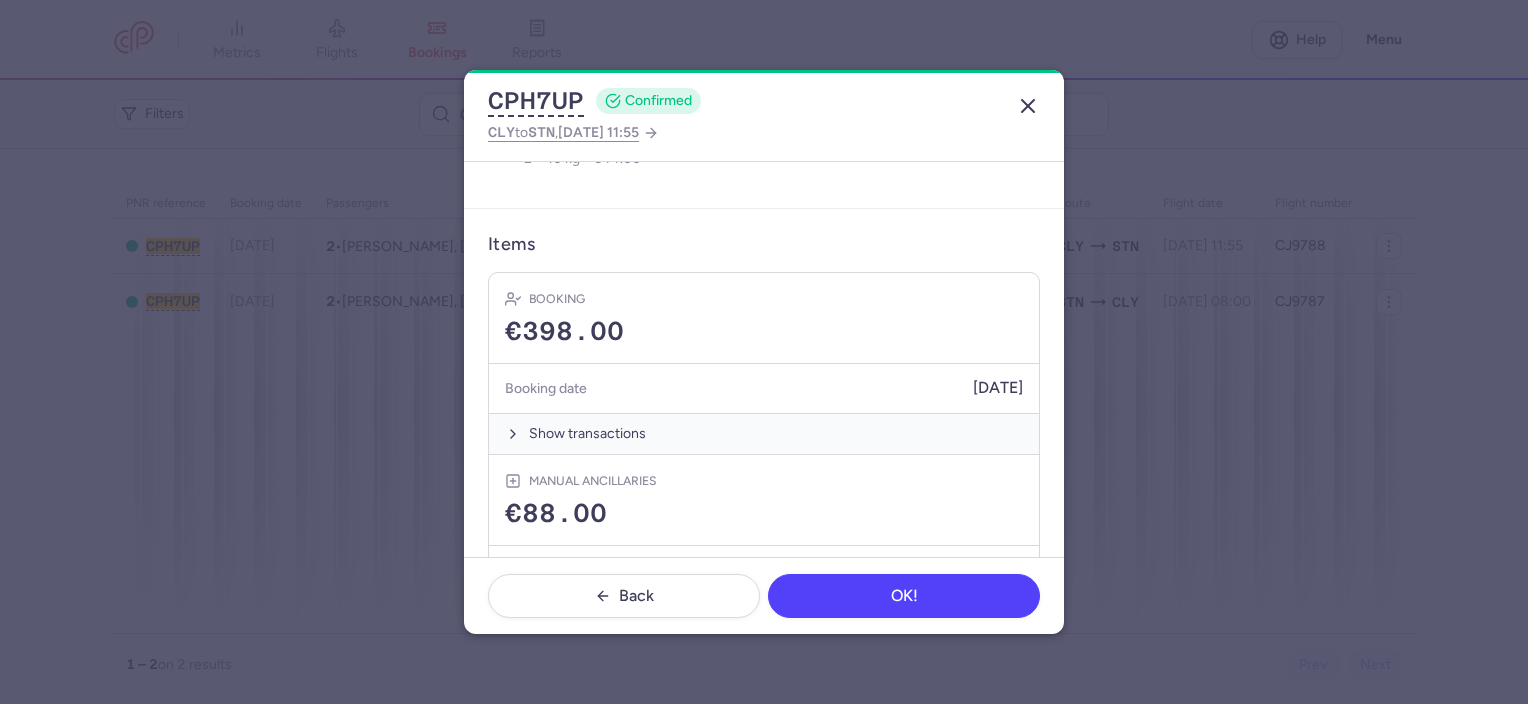 click 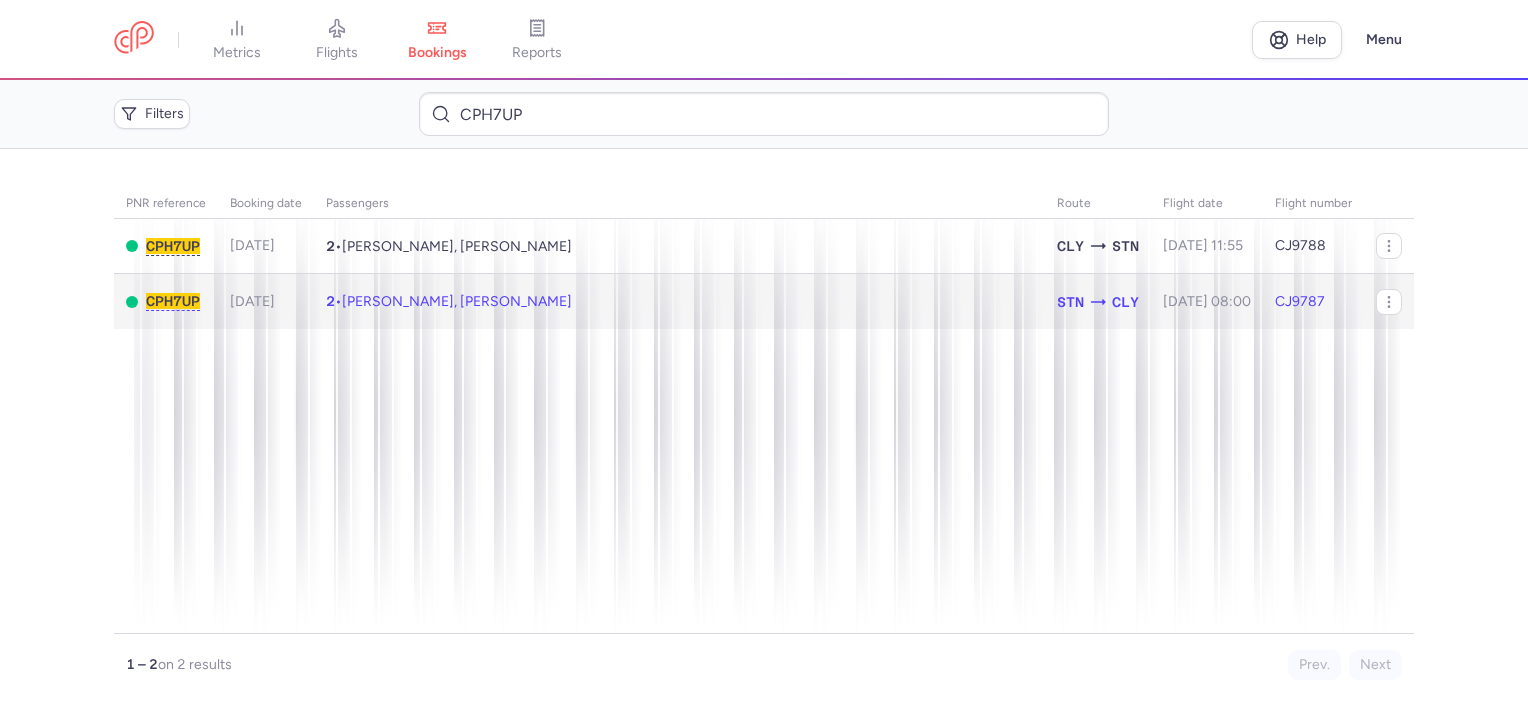 click on "2  •  [PERSON_NAME], [PERSON_NAME]" 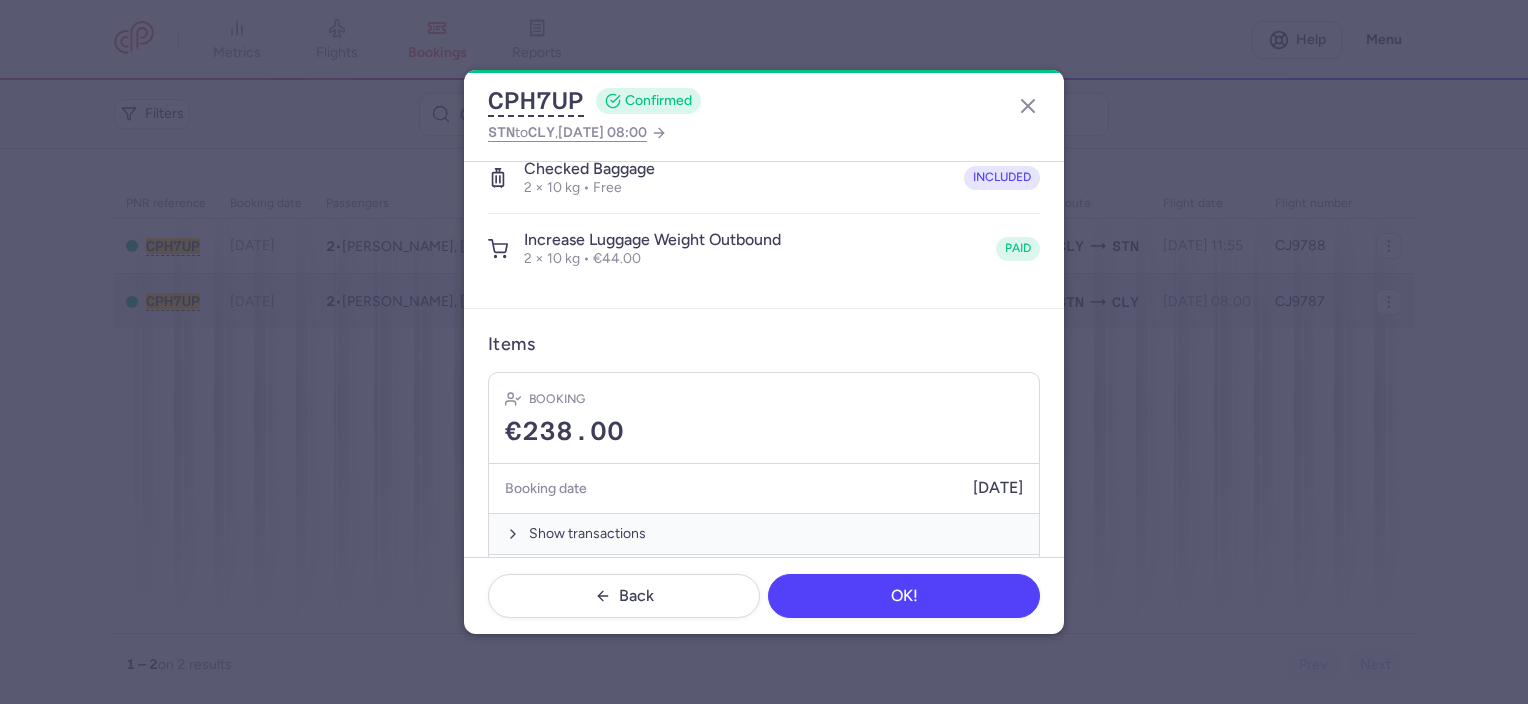 scroll, scrollTop: 600, scrollLeft: 0, axis: vertical 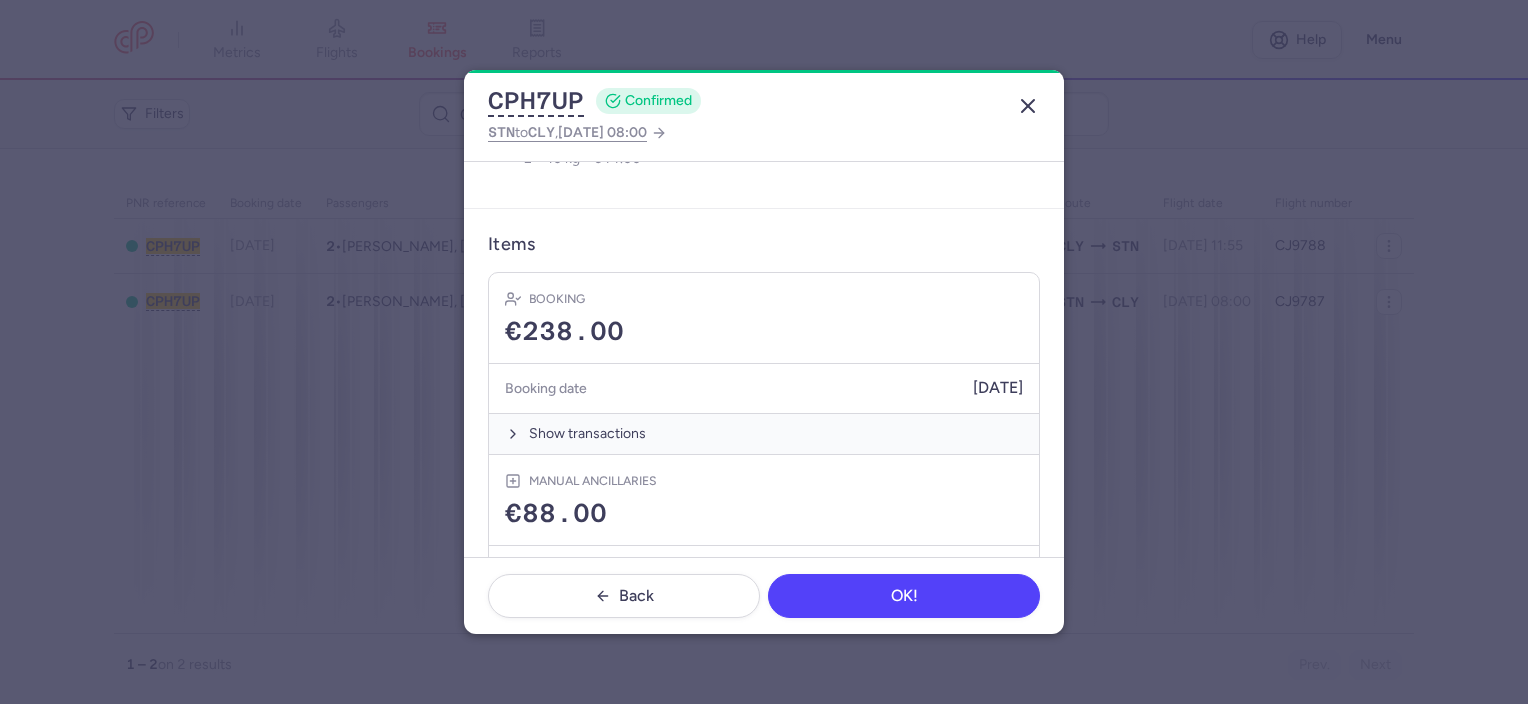 click 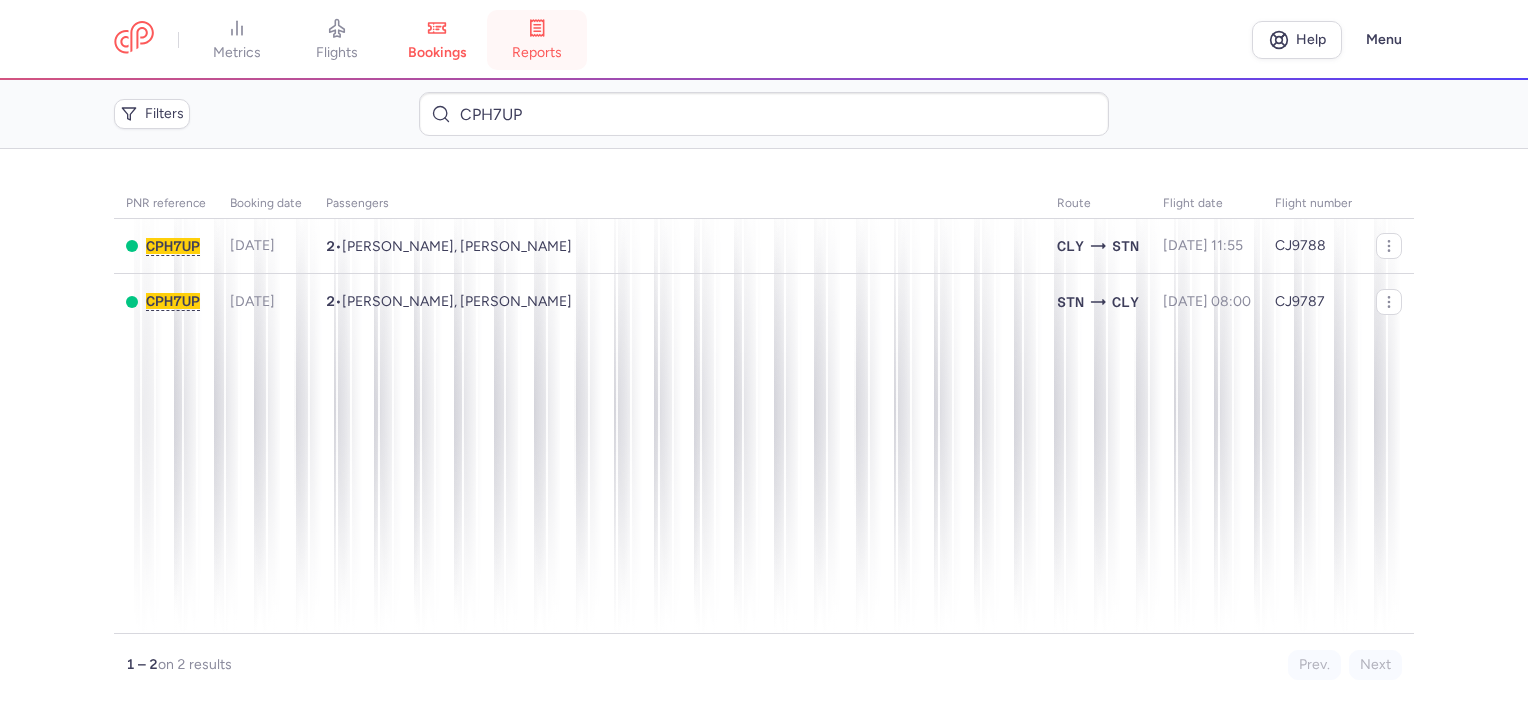 click on "reports" at bounding box center (537, 53) 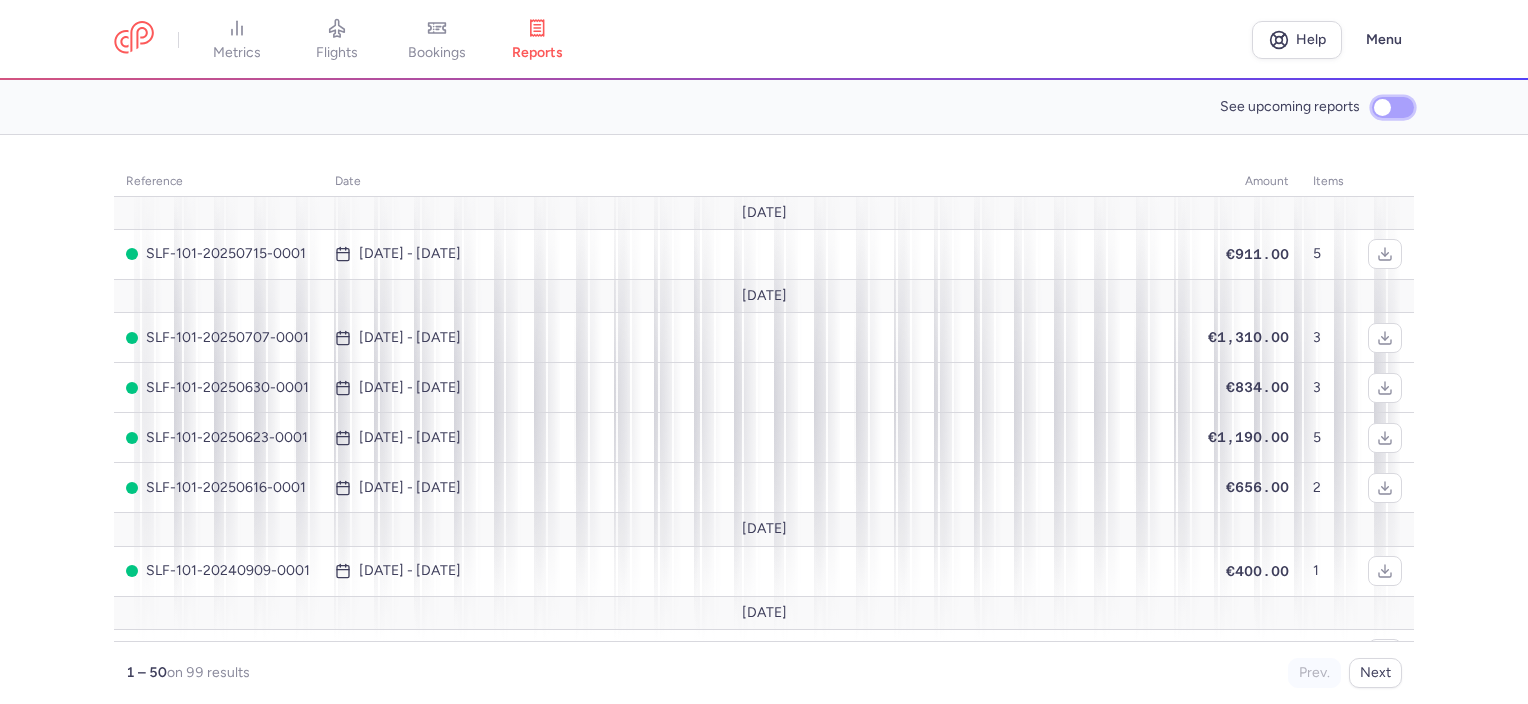 click on "See upcoming reports" at bounding box center (1393, 107) 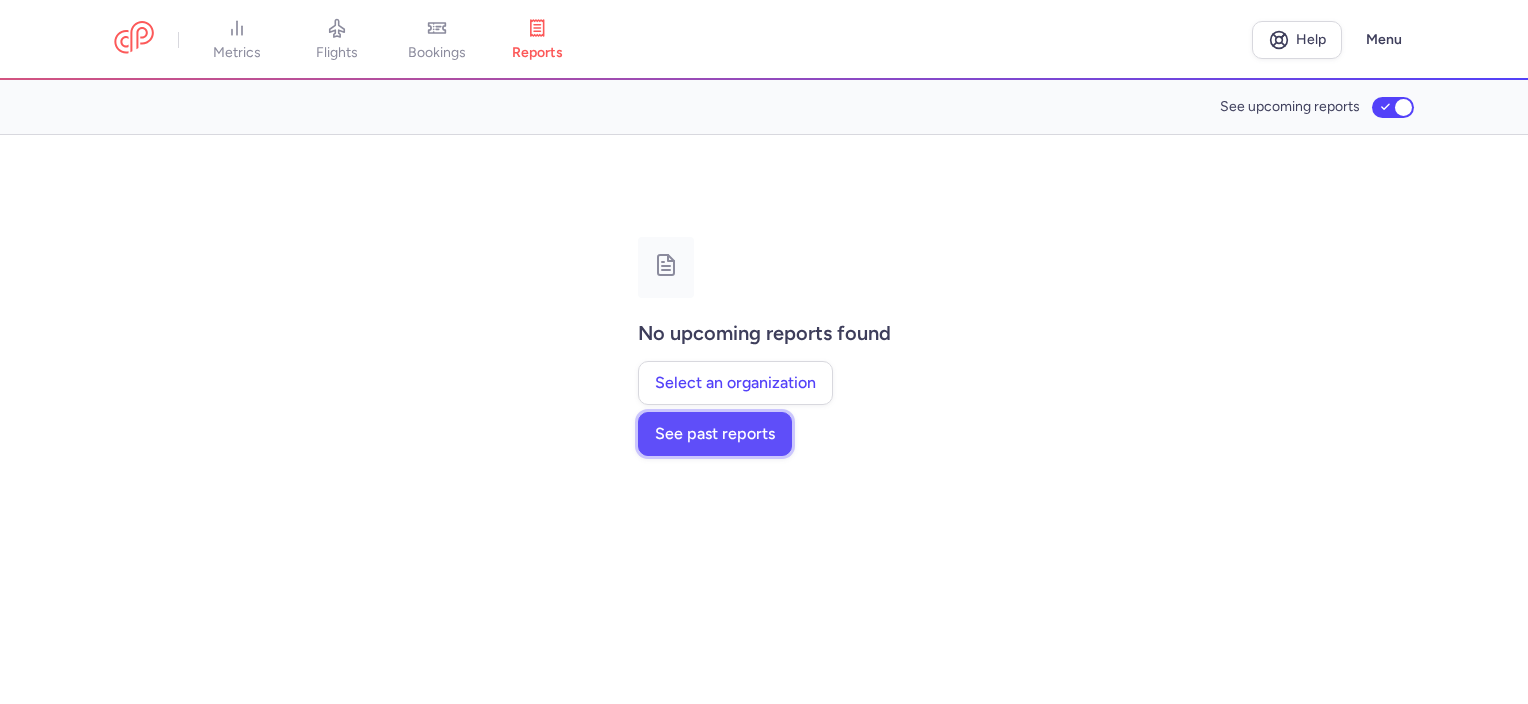 click on "See past reports" at bounding box center [715, 434] 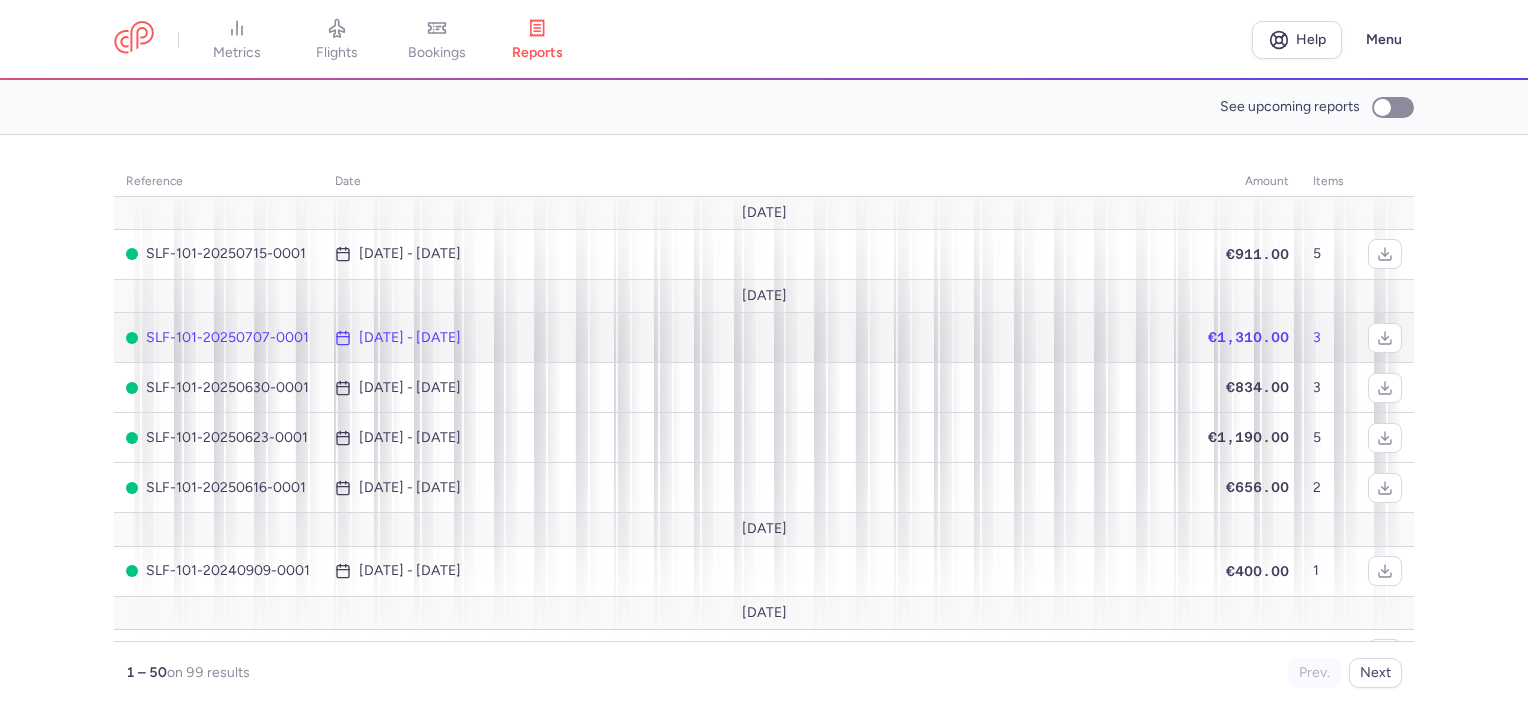 click on "[DATE] - [DATE]" at bounding box center (410, 338) 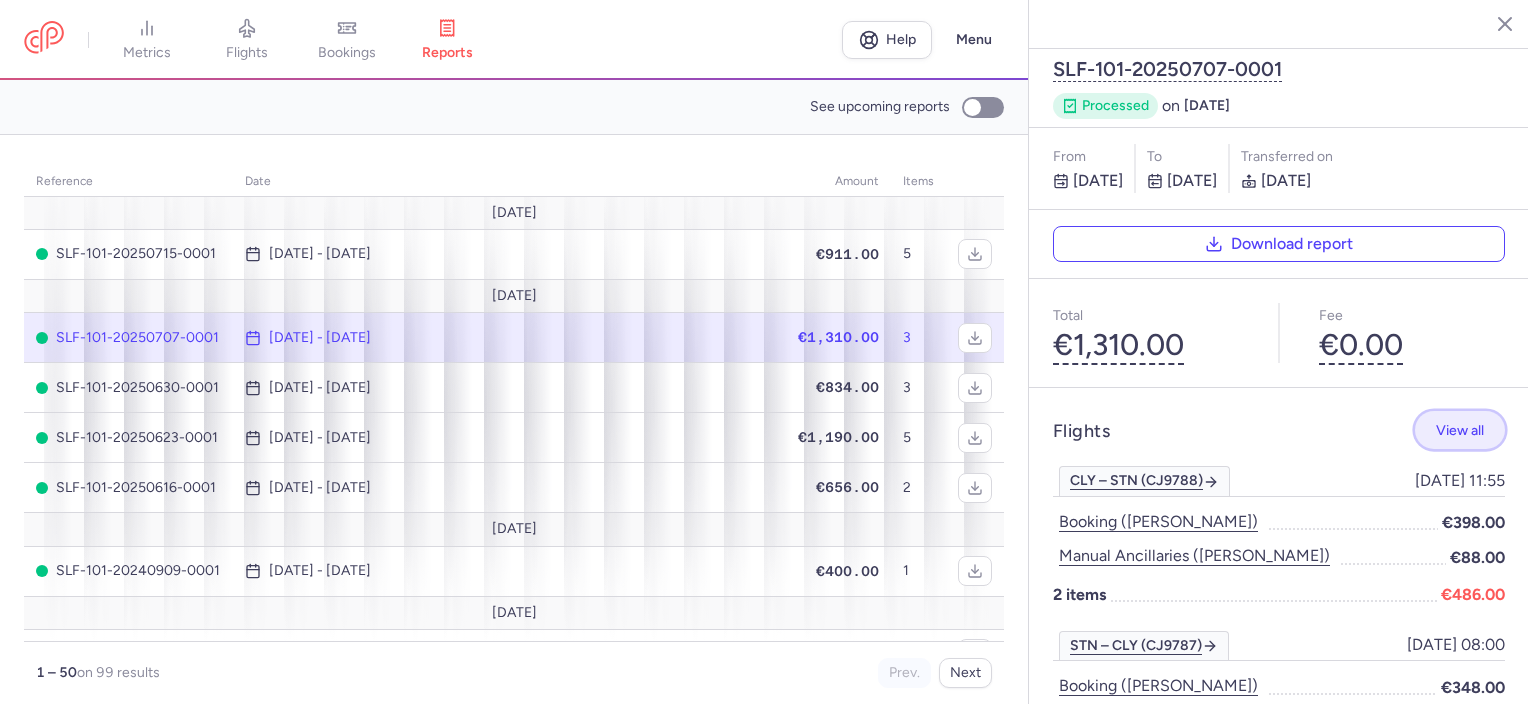 click on "View all" at bounding box center (1460, 430) 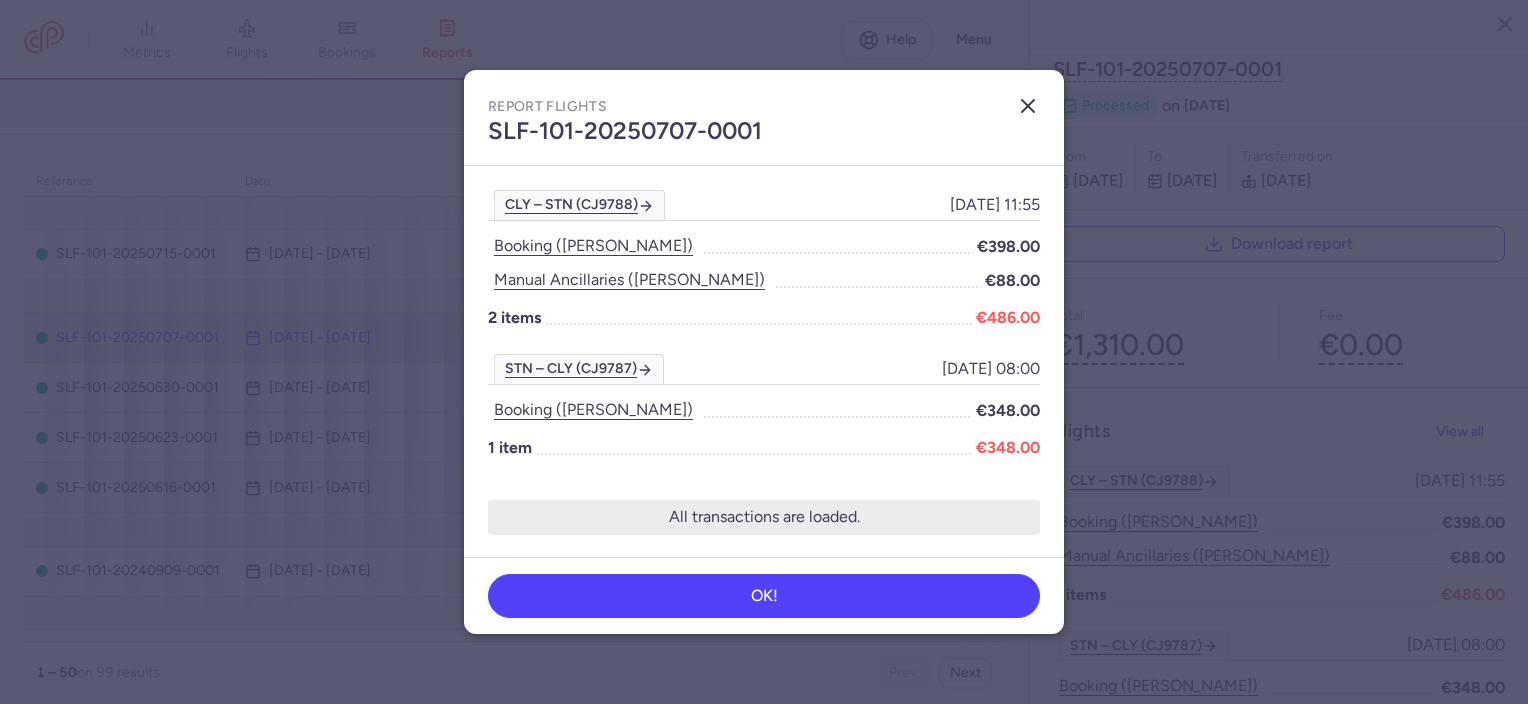 click 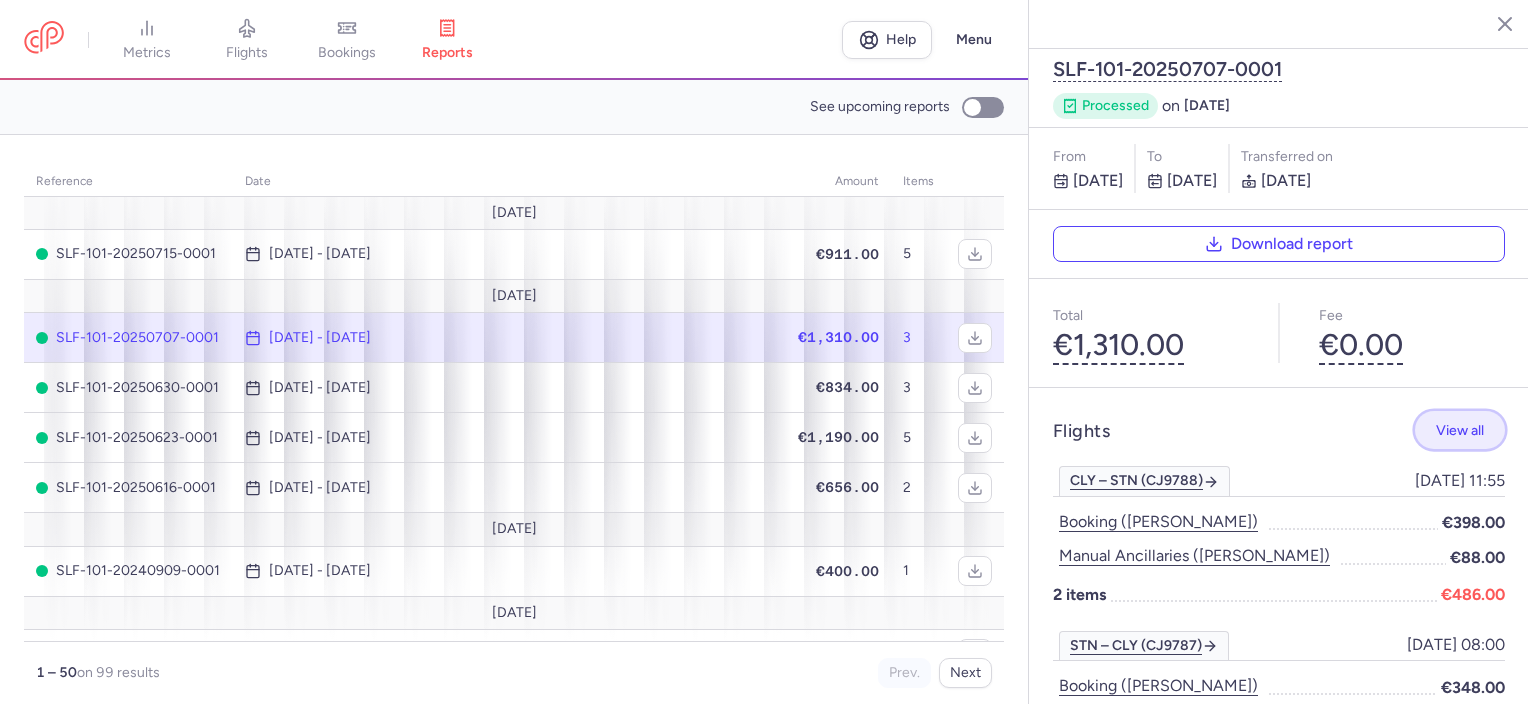 click on "View all" at bounding box center (1460, 430) 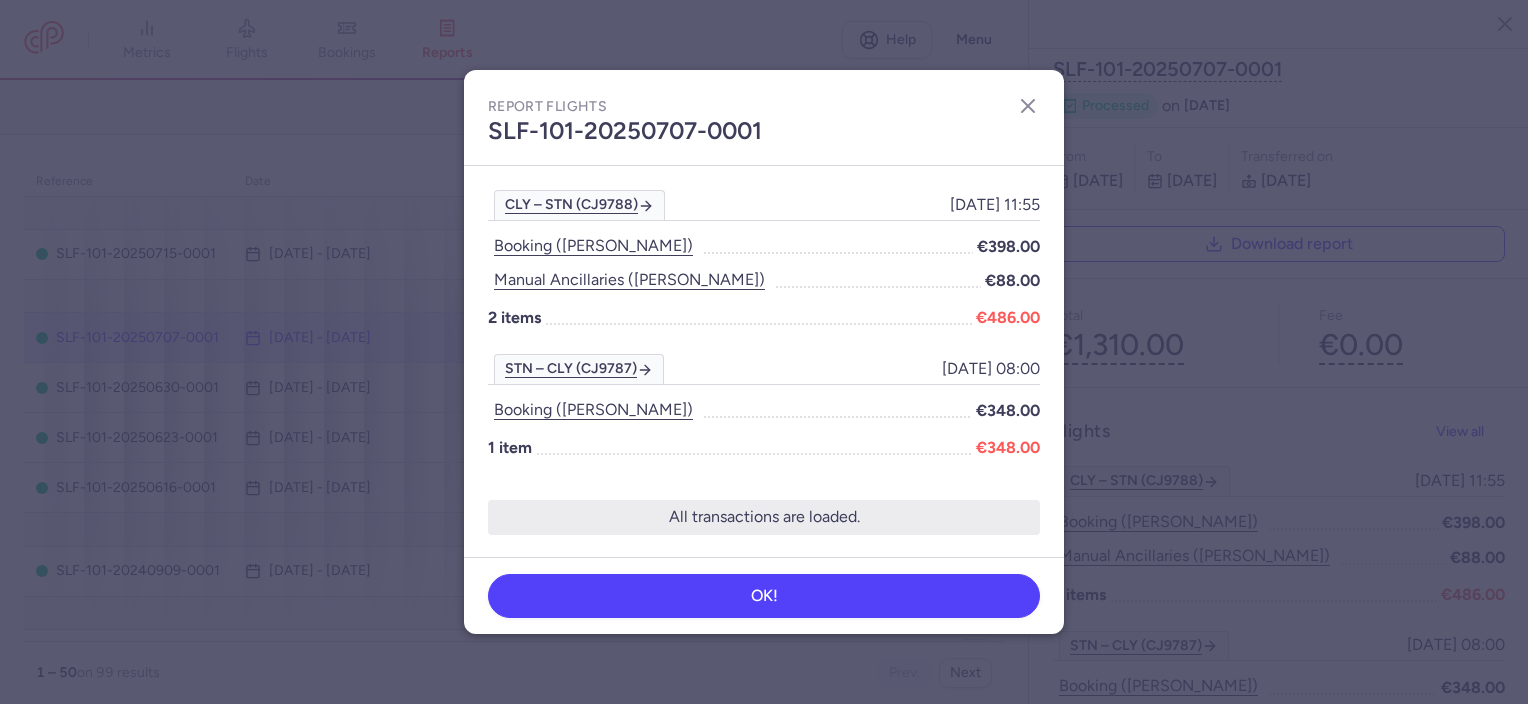 scroll, scrollTop: 1, scrollLeft: 0, axis: vertical 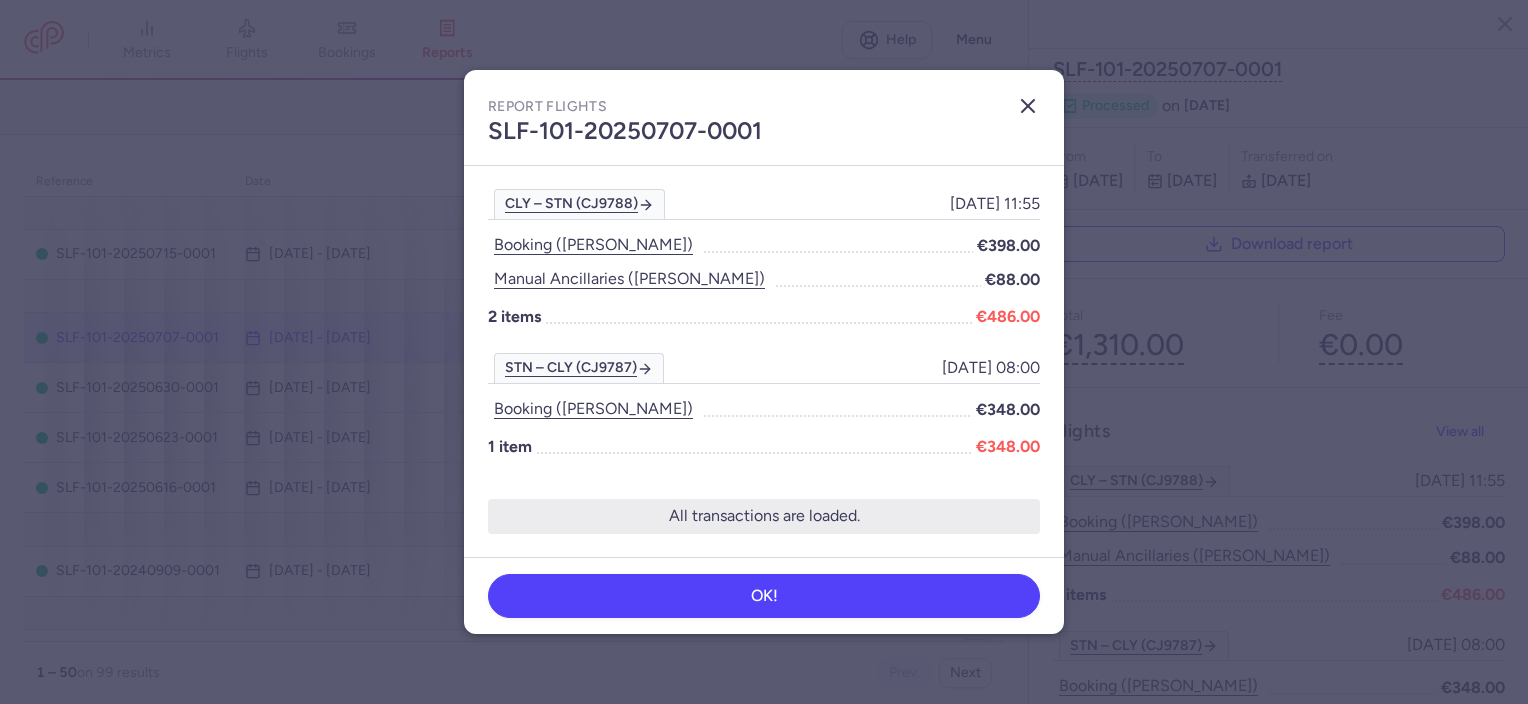 click 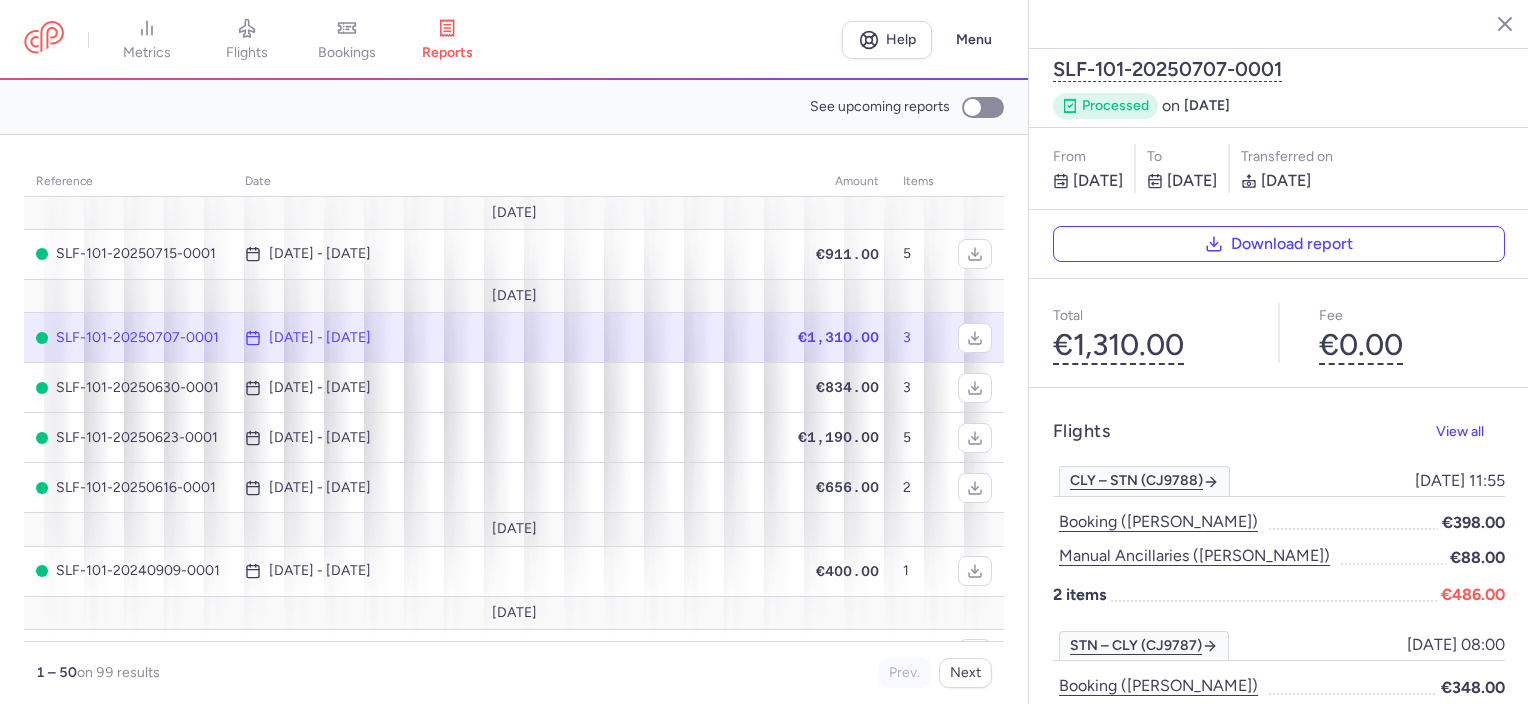 click on "[DATE] - [DATE]" at bounding box center (320, 338) 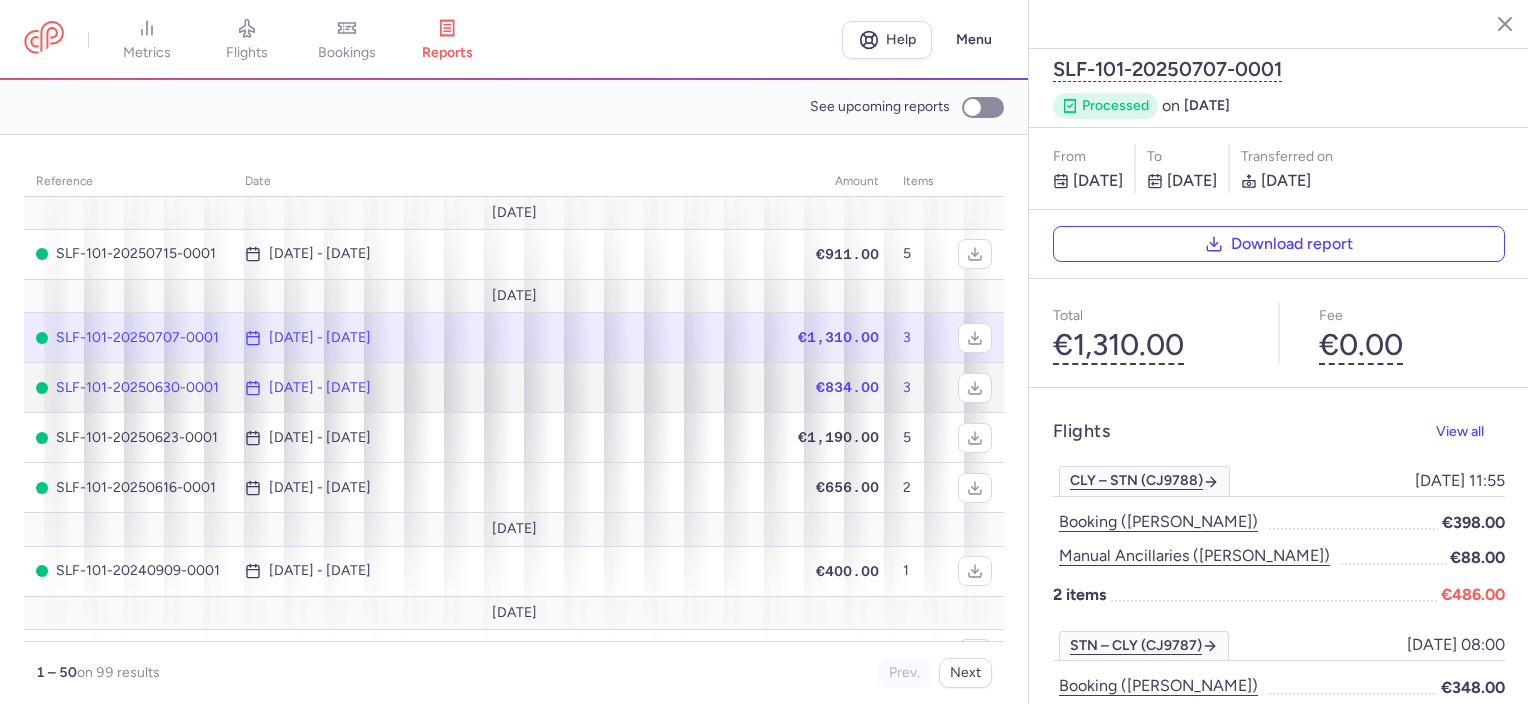 click on "[DATE] - [DATE]" at bounding box center [320, 388] 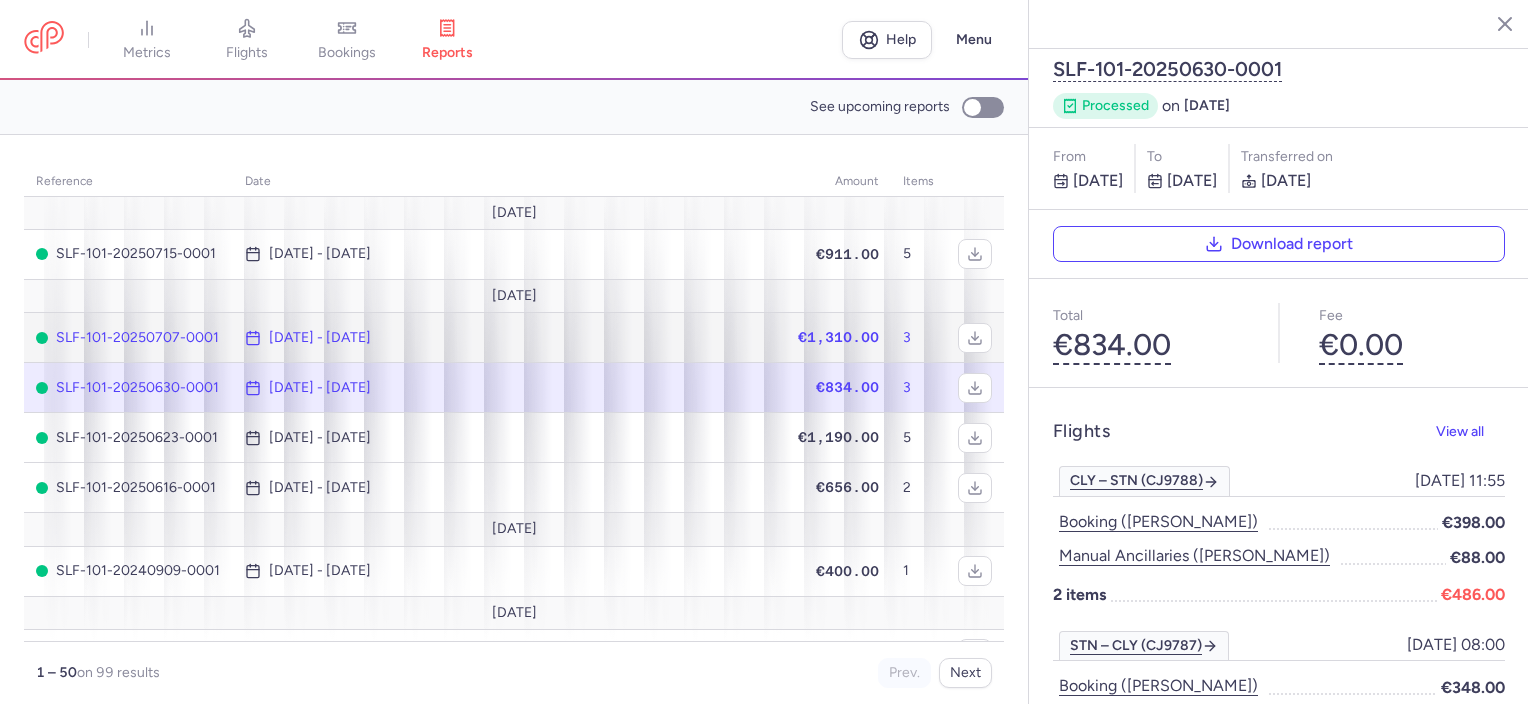 click on "[DATE] - [DATE]" 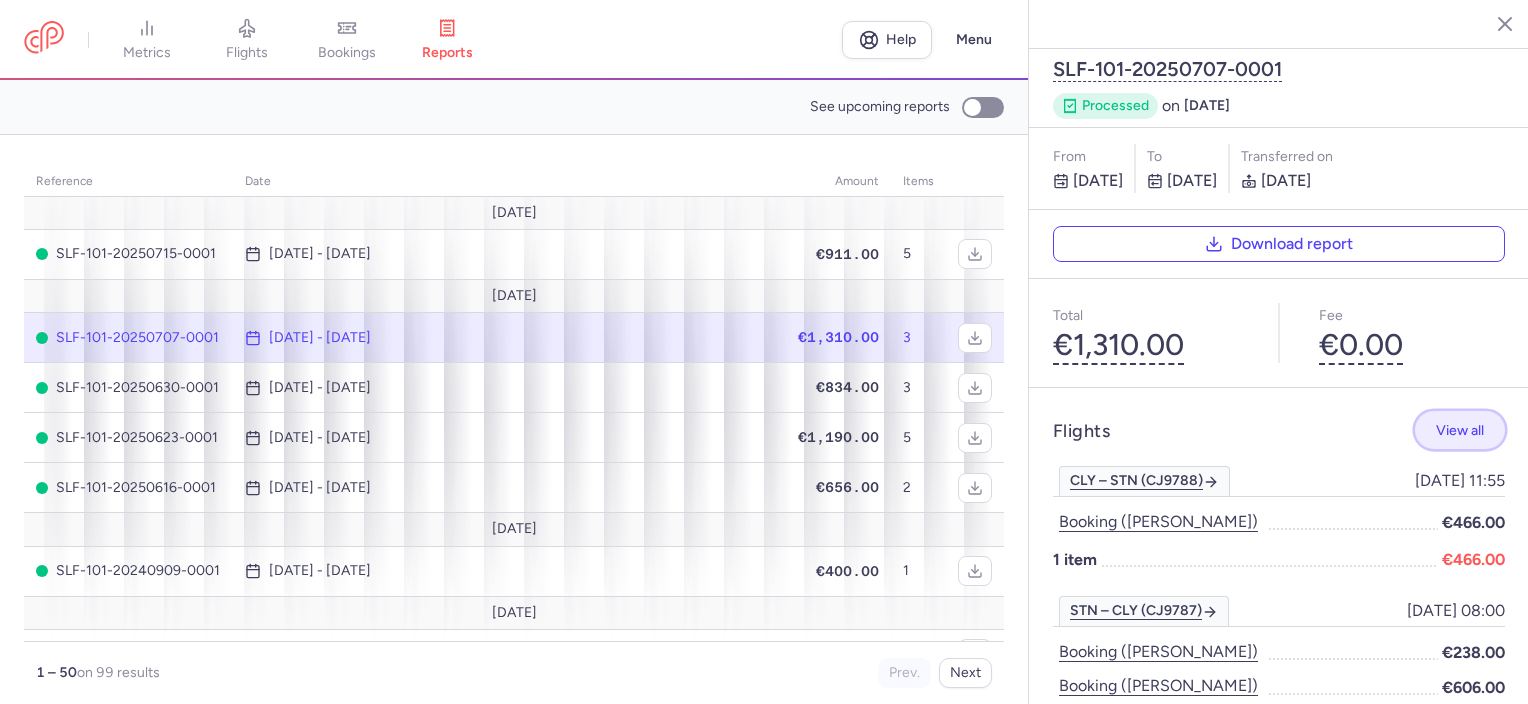 click on "View all" at bounding box center (1460, 430) 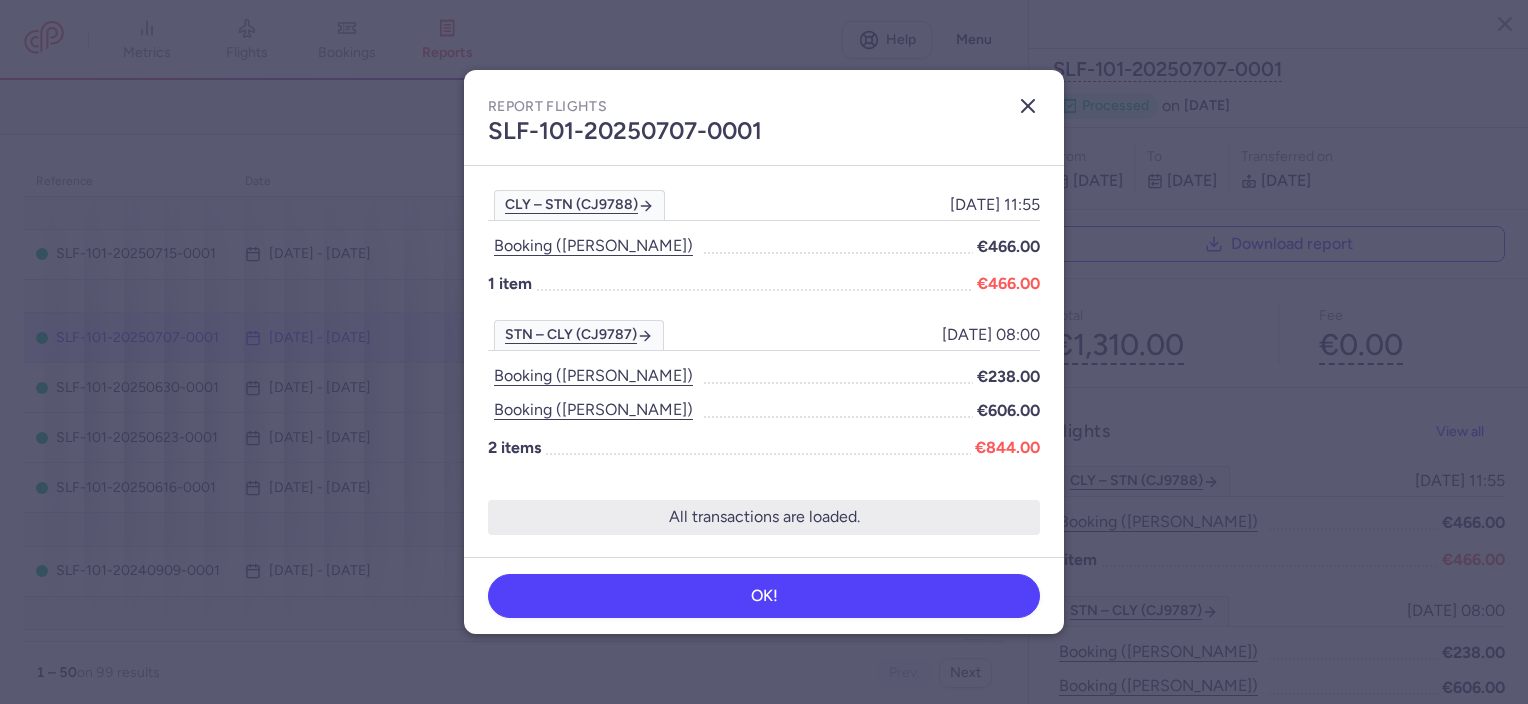 click 